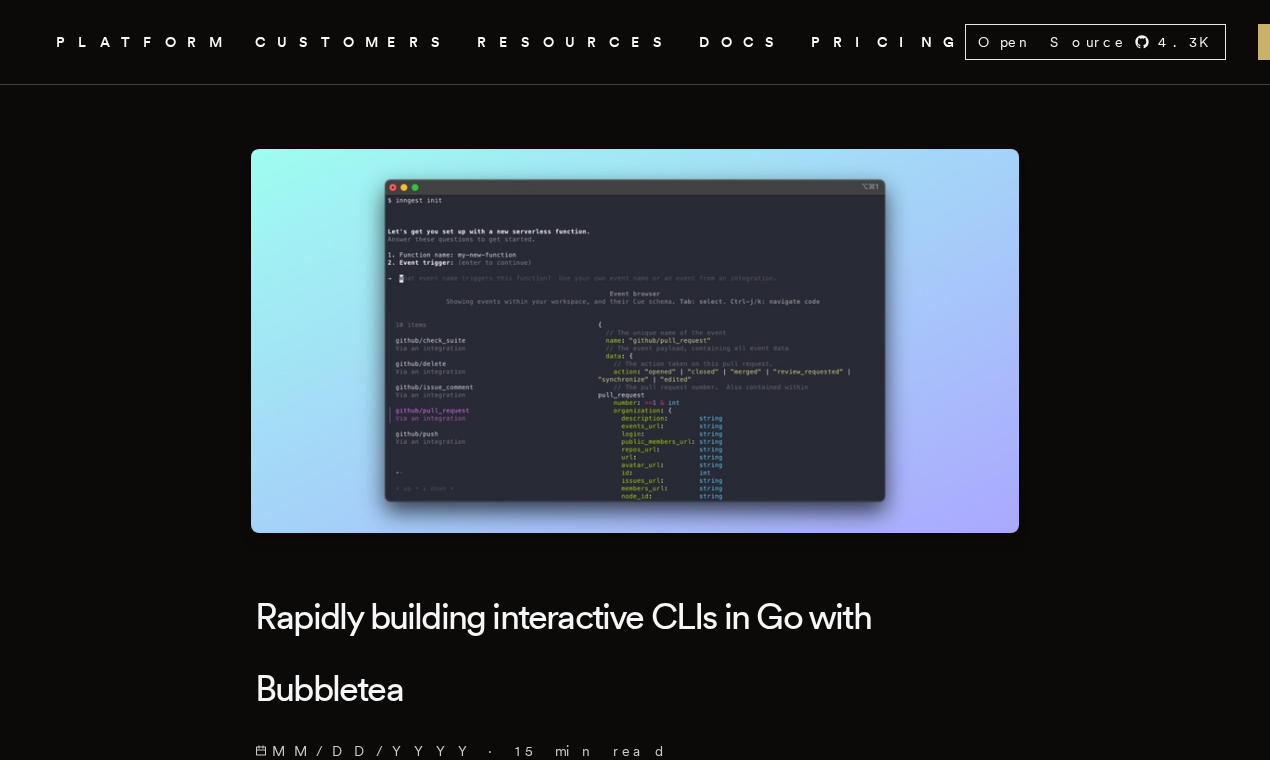 scroll, scrollTop: 2922, scrollLeft: 0, axis: vertical 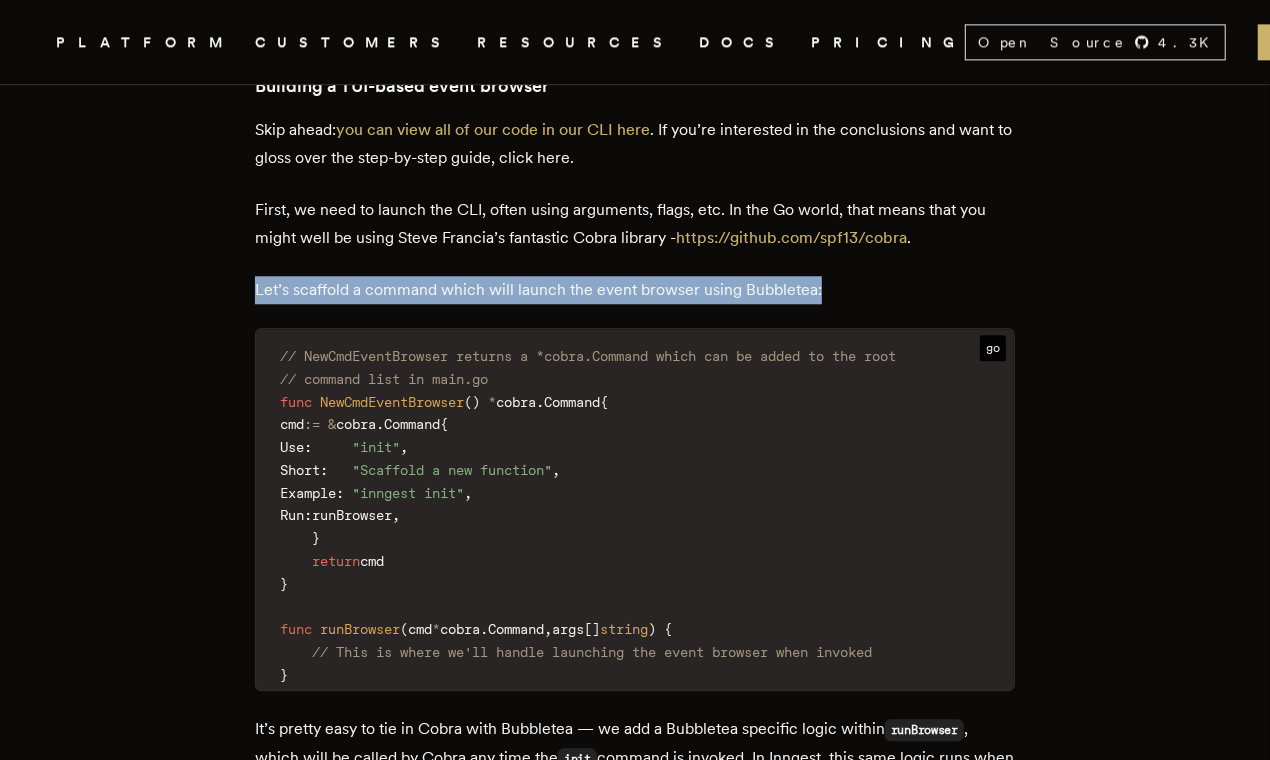 click on "Let’s scaffold a command which will launch the event browser using Bubbletea:" at bounding box center [635, 290] 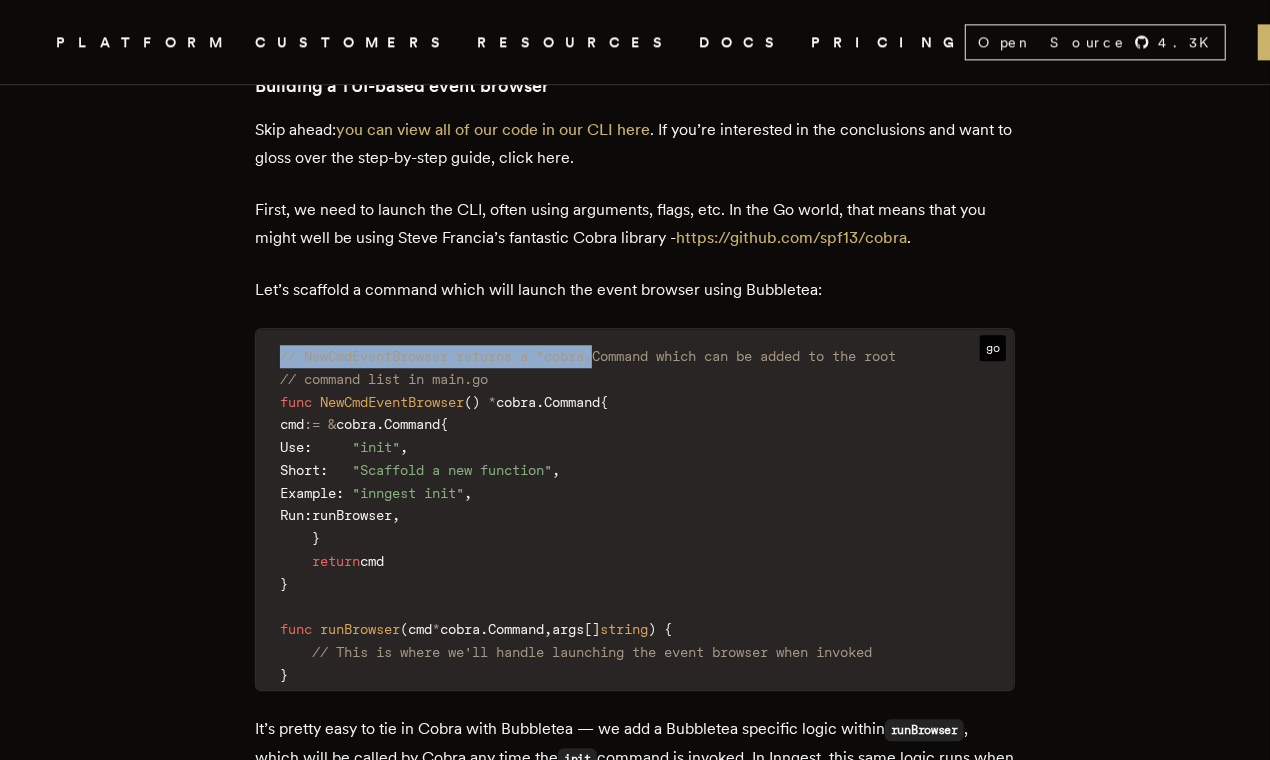 drag, startPoint x: 304, startPoint y: 367, endPoint x: 615, endPoint y: 362, distance: 311.0402 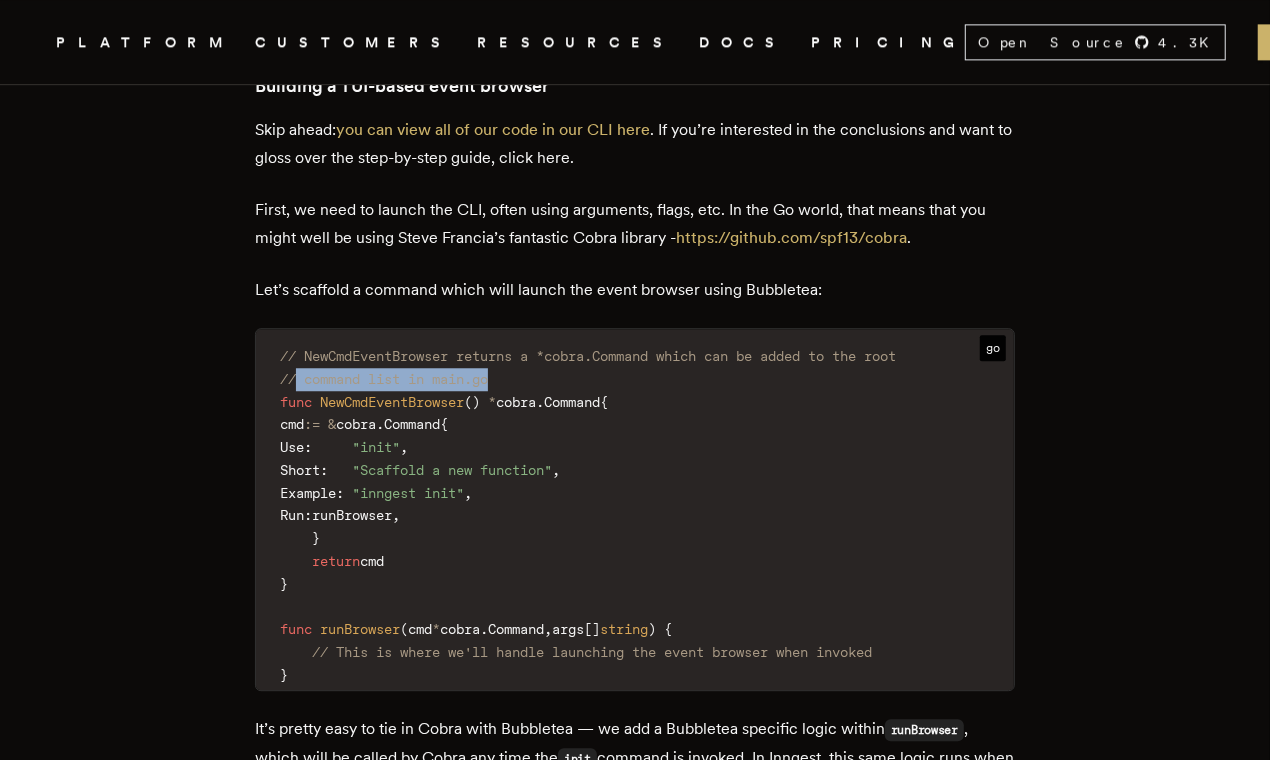 drag, startPoint x: 525, startPoint y: 387, endPoint x: 304, endPoint y: 388, distance: 221.00226 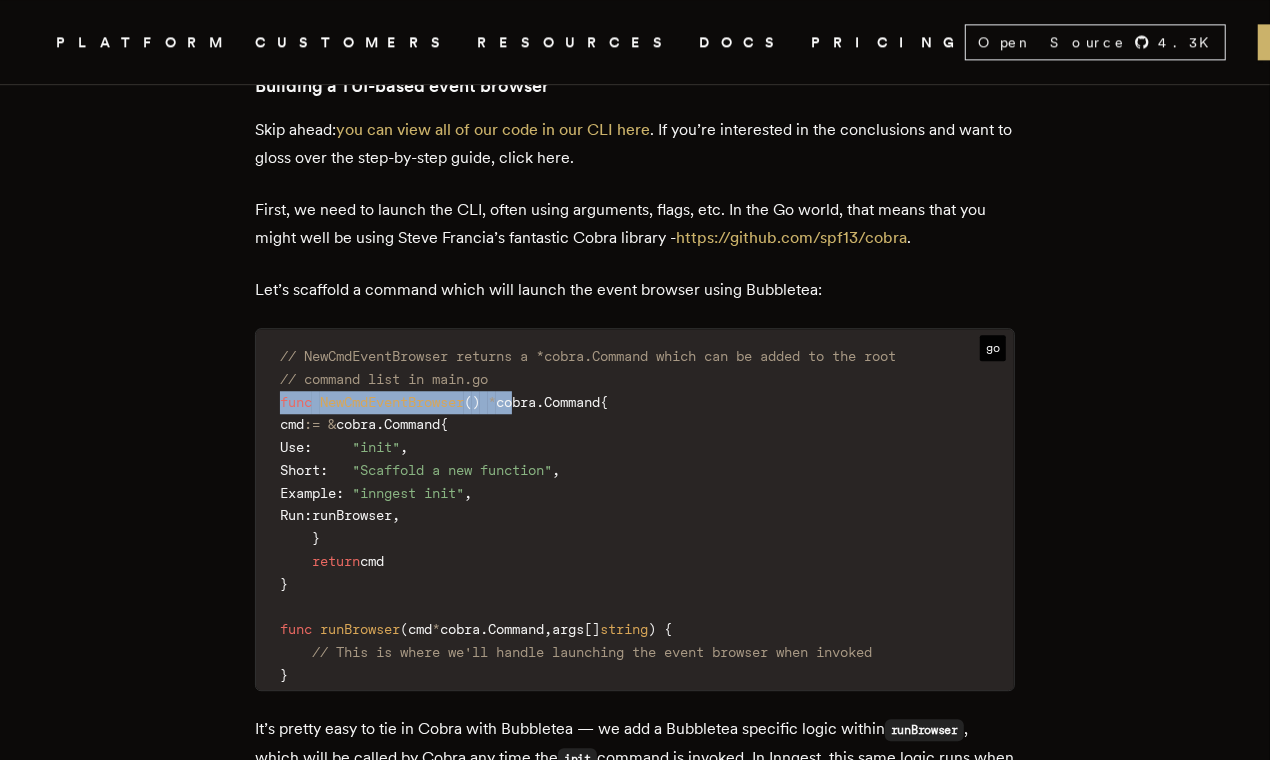 drag, startPoint x: 290, startPoint y: 412, endPoint x: 531, endPoint y: 410, distance: 241.0083 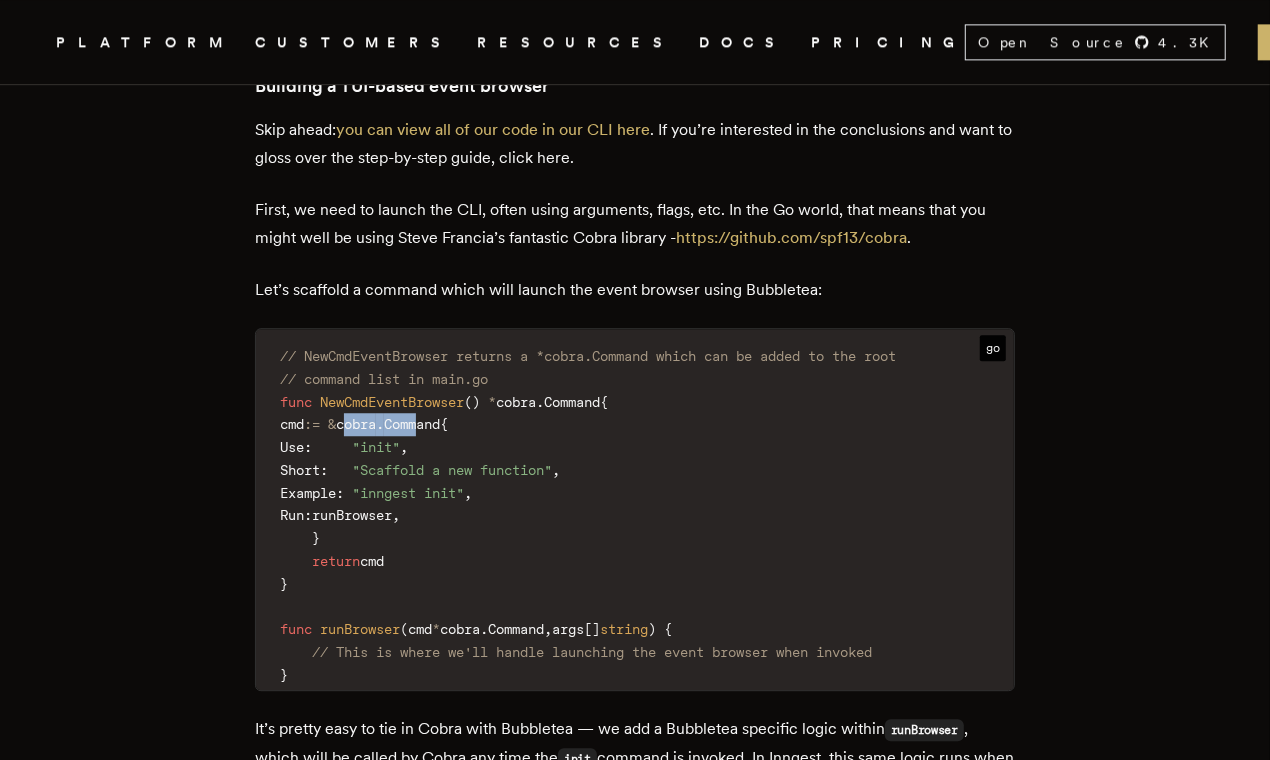 drag, startPoint x: 413, startPoint y: 429, endPoint x: 475, endPoint y: 430, distance: 62.008064 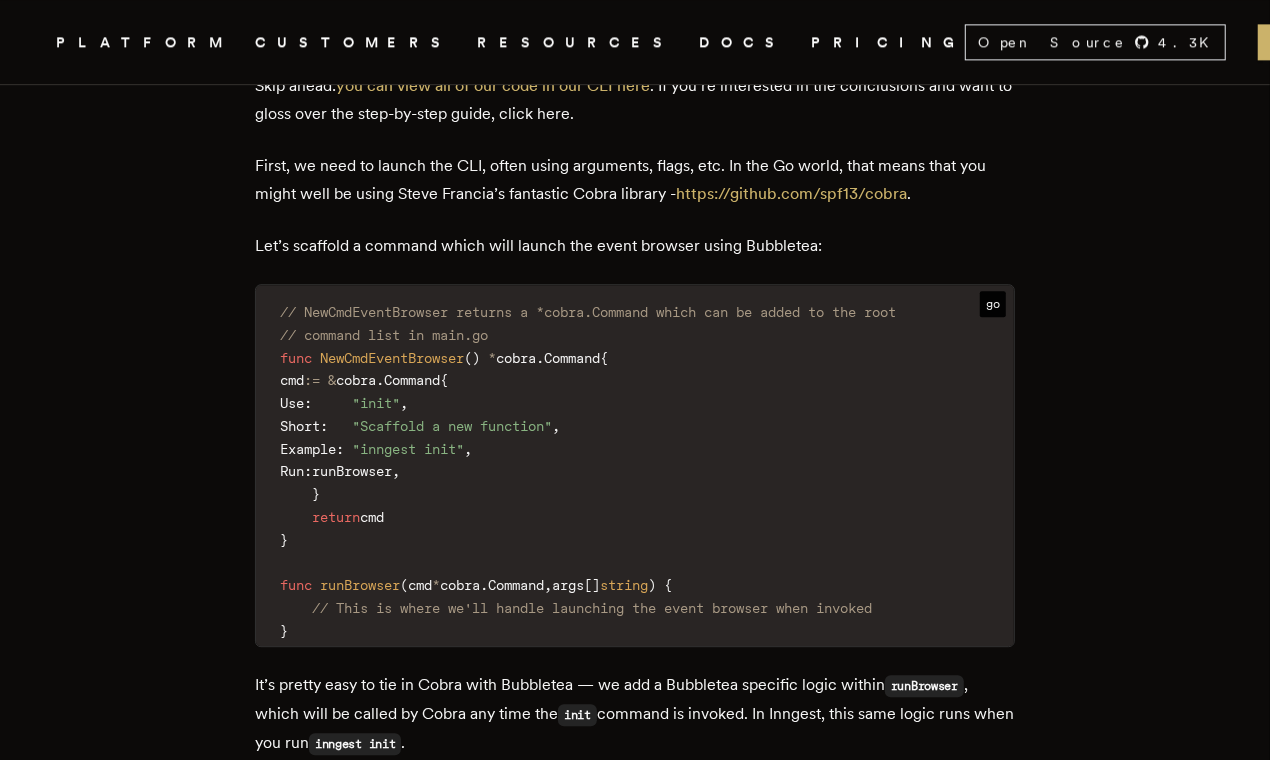 scroll, scrollTop: 3014, scrollLeft: 0, axis: vertical 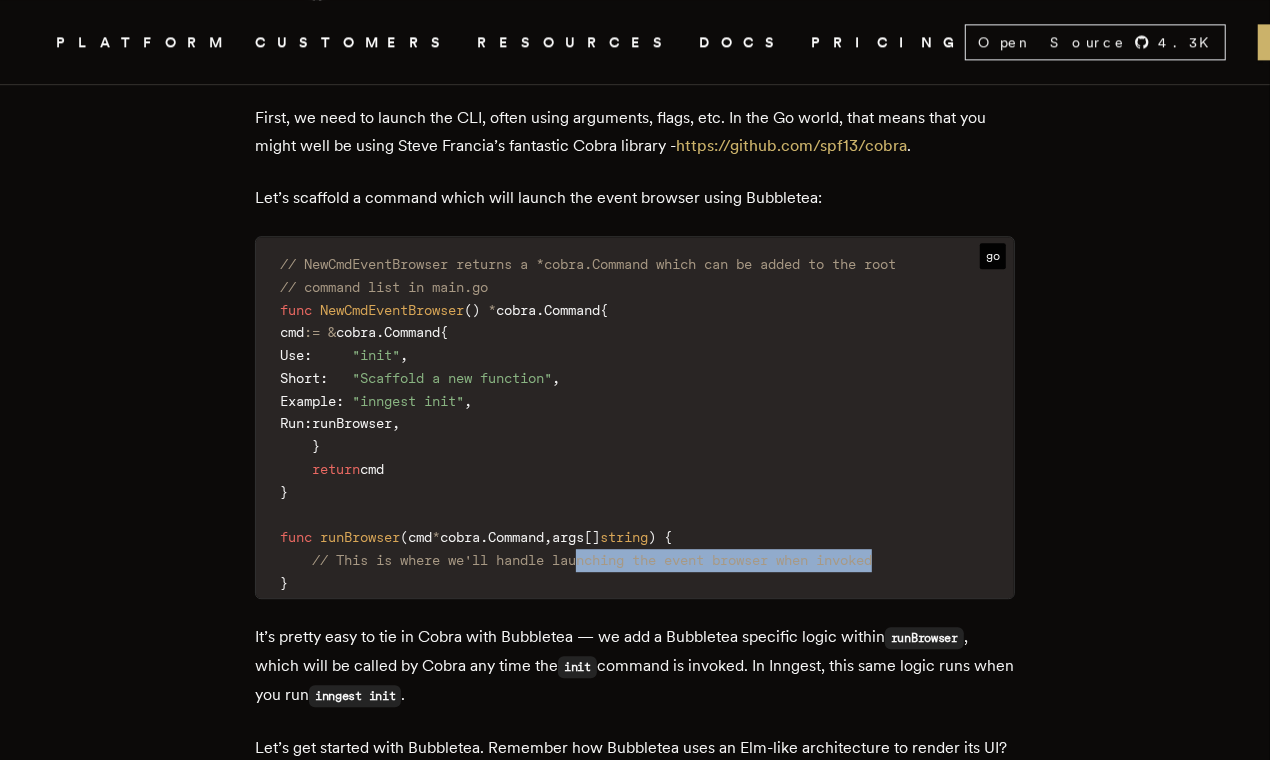drag, startPoint x: 596, startPoint y: 566, endPoint x: 909, endPoint y: 565, distance: 313.0016 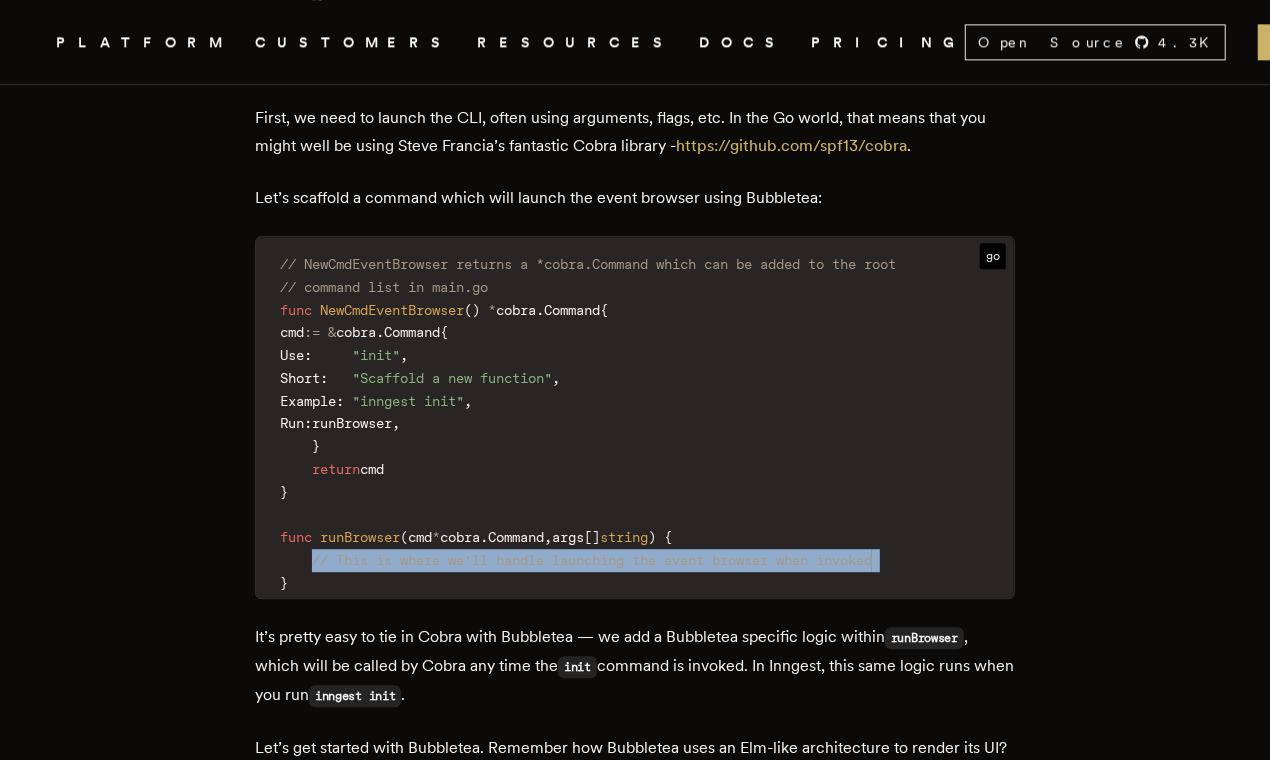 drag, startPoint x: 909, startPoint y: 565, endPoint x: 321, endPoint y: 565, distance: 588 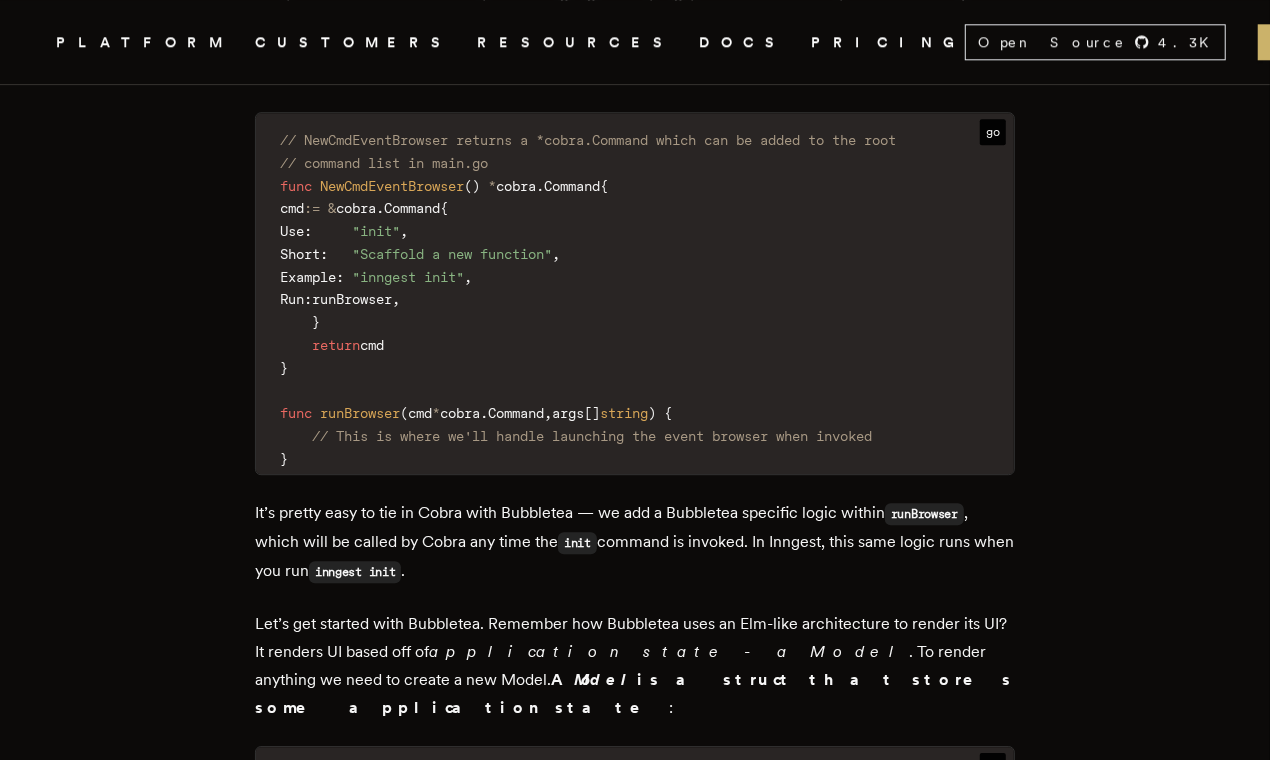 scroll, scrollTop: 3197, scrollLeft: 0, axis: vertical 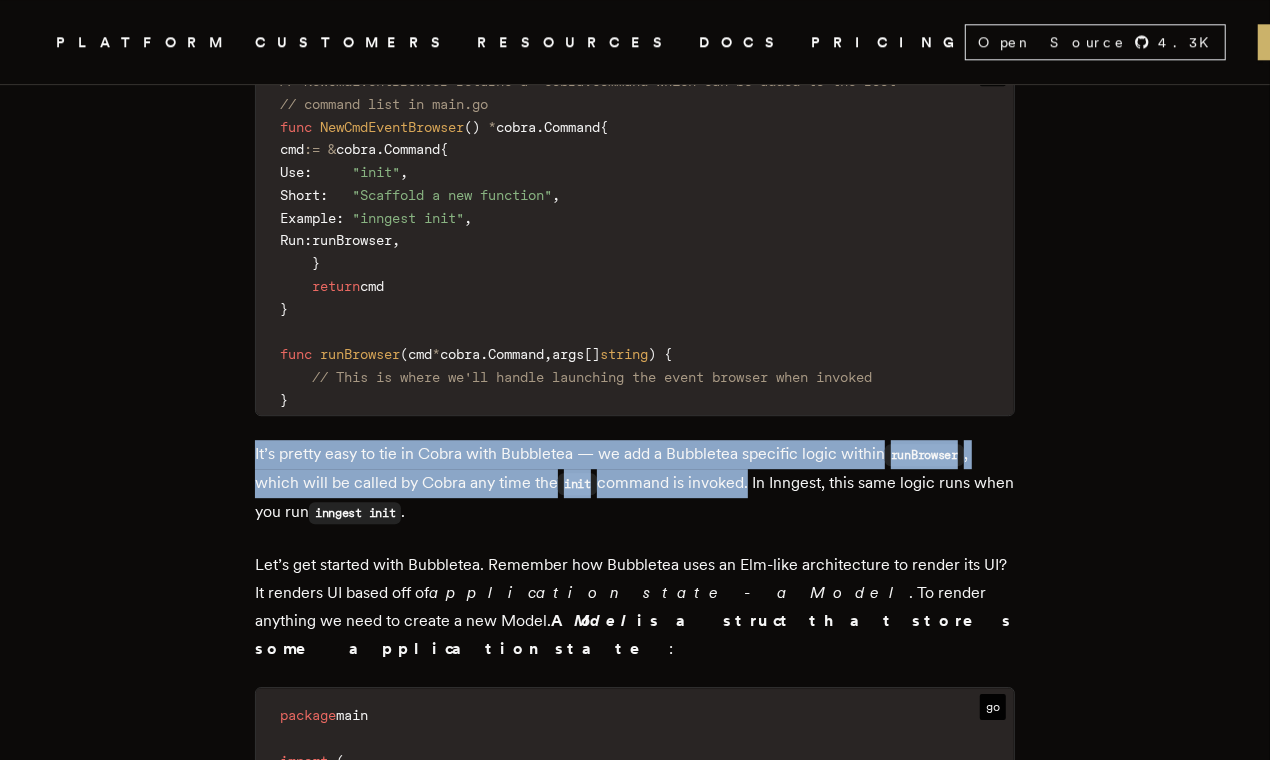 drag, startPoint x: 257, startPoint y: 469, endPoint x: 754, endPoint y: 491, distance: 497.4867 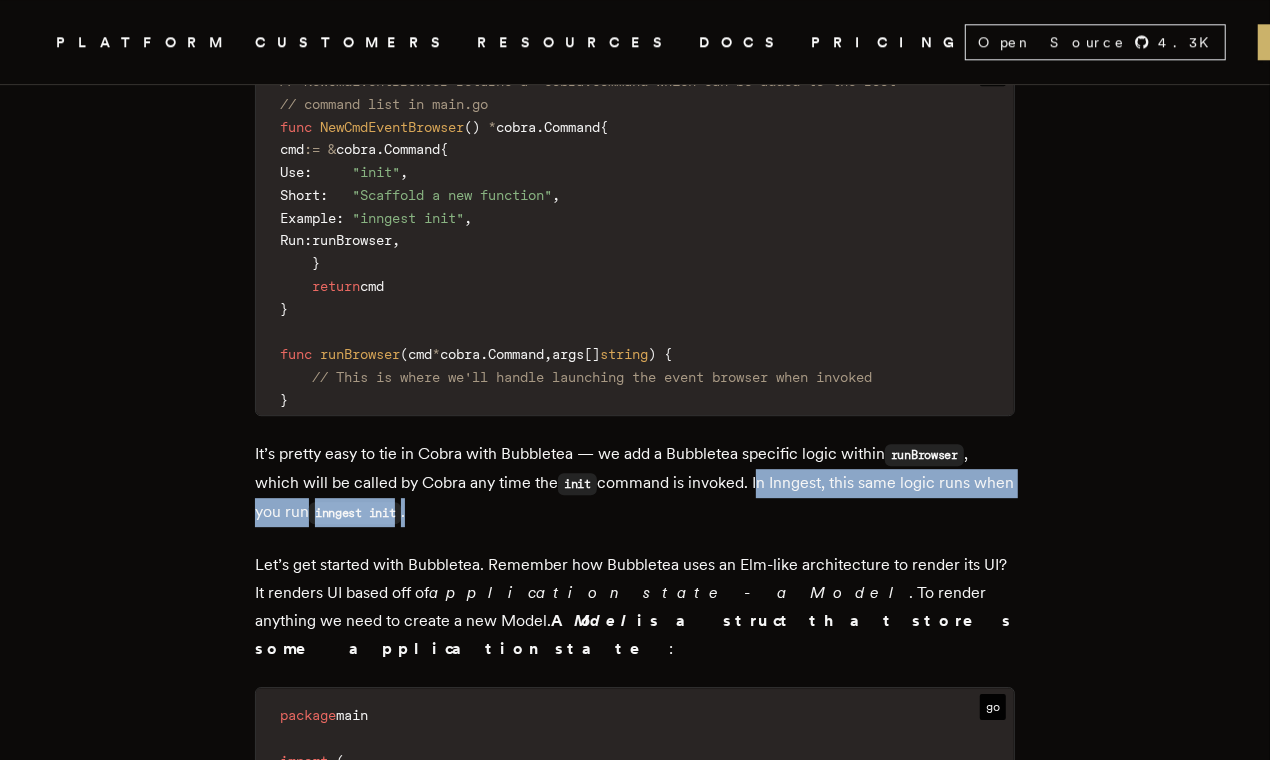 drag, startPoint x: 763, startPoint y: 491, endPoint x: 766, endPoint y: 510, distance: 19.235384 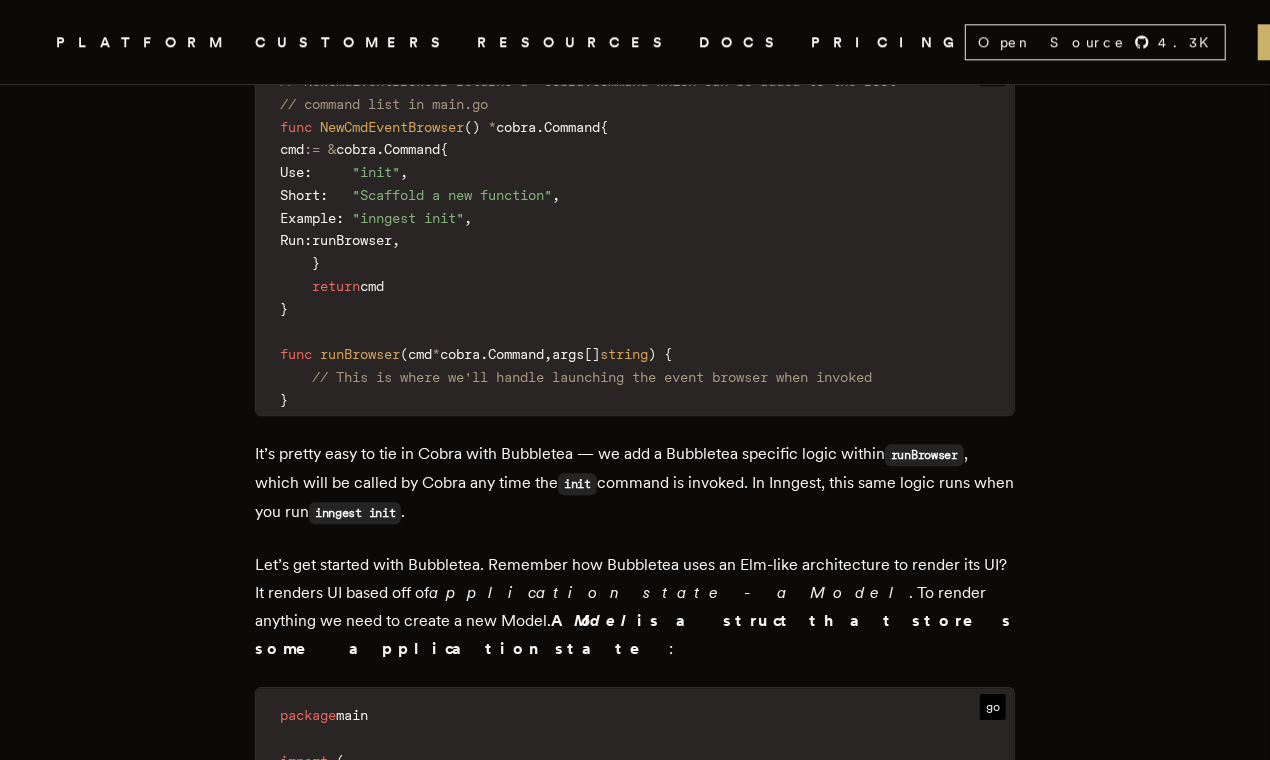 click on "It’s pretty easy to tie in Cobra with Bubbletea — we add a Bubbletea specific logic within  runBrowser , which will be called by Cobra any time the  init  command is invoked. In Inngest, this same logic runs when you run  inngest init ." at bounding box center (635, 483) 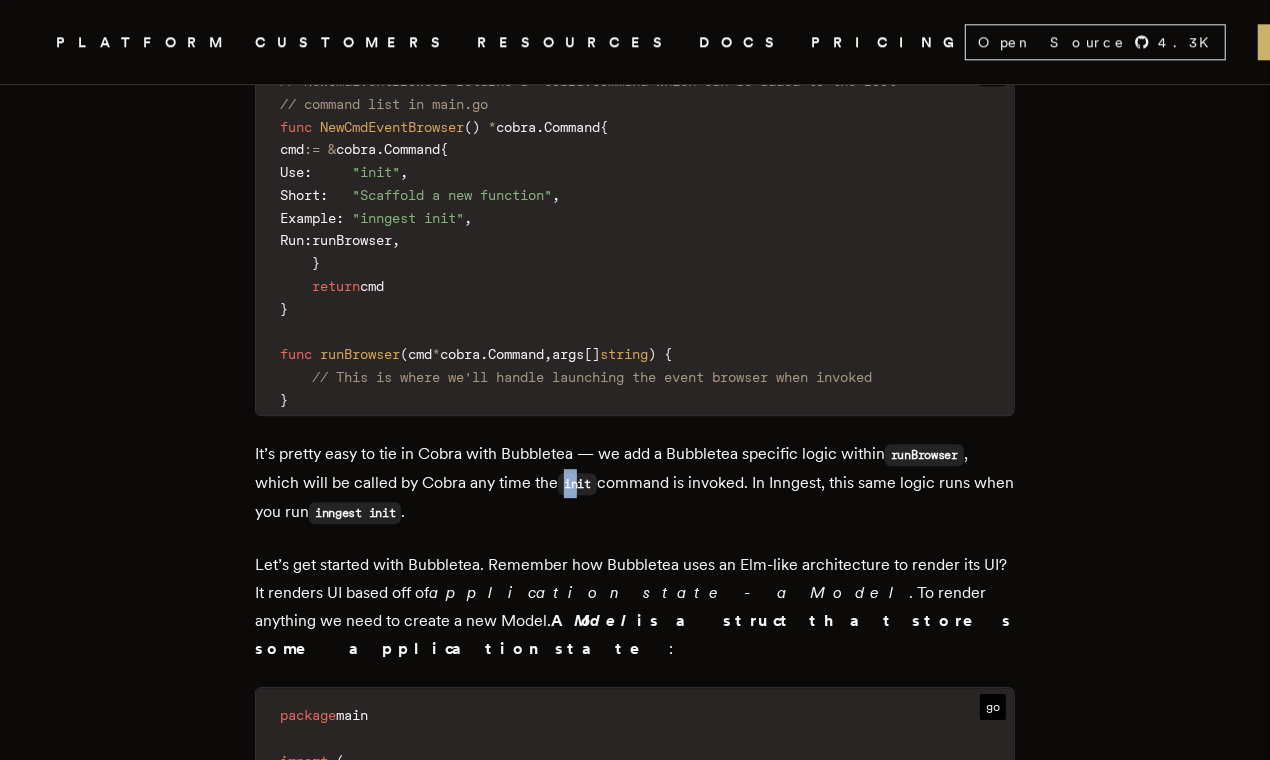 drag, startPoint x: 589, startPoint y: 494, endPoint x: 555, endPoint y: 494, distance: 34 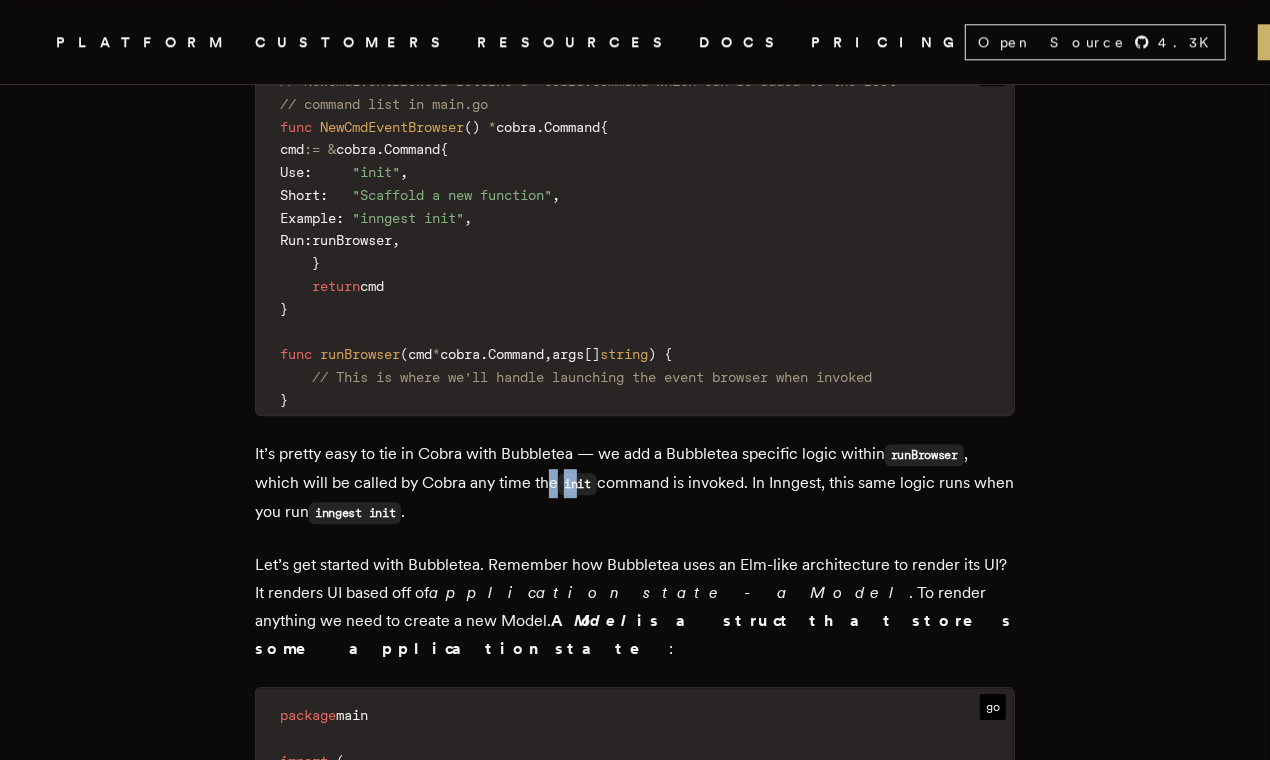 click on "It’s pretty easy to tie in Cobra with Bubbletea — we add a Bubbletea specific logic within  runBrowser , which will be called by Cobra any time the  init  command is invoked. In Inngest, this same logic runs when you run  inngest init ." at bounding box center (635, 483) 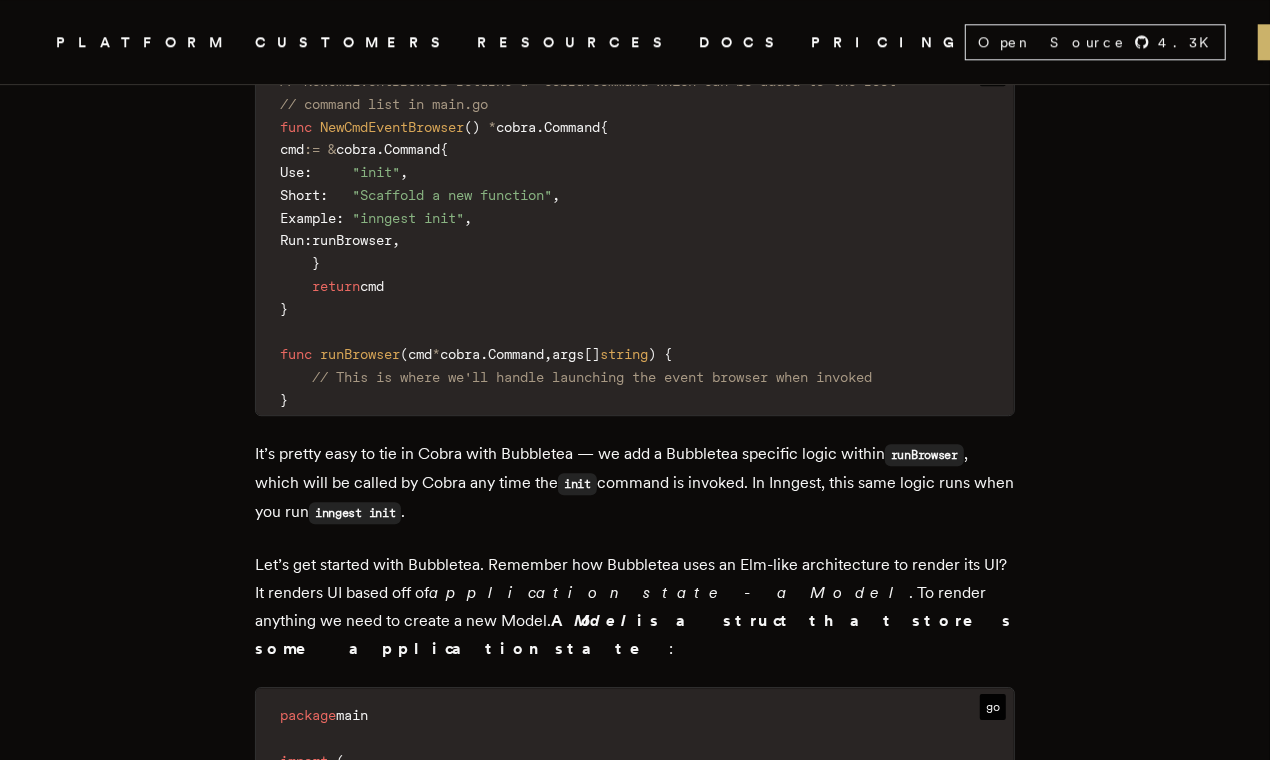 scroll, scrollTop: 3278, scrollLeft: 0, axis: vertical 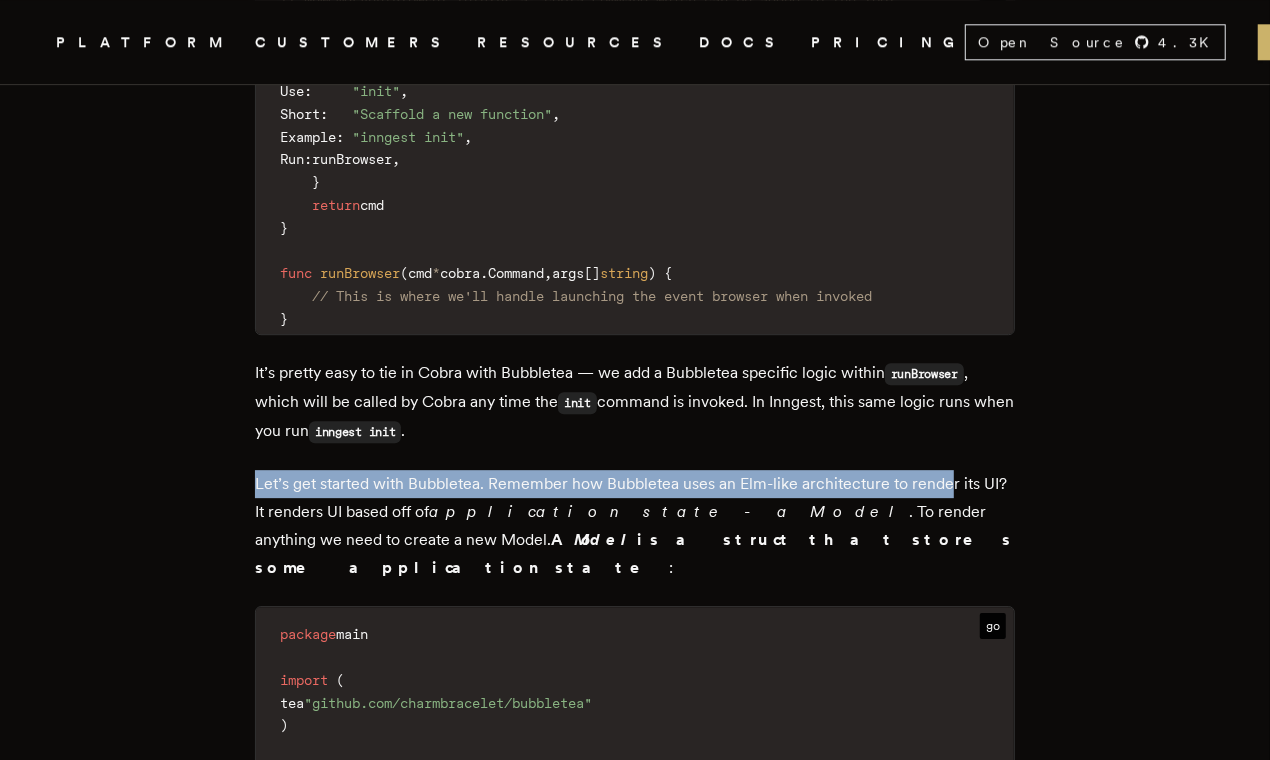 drag, startPoint x: 327, startPoint y: 493, endPoint x: 839, endPoint y: 473, distance: 512.3905 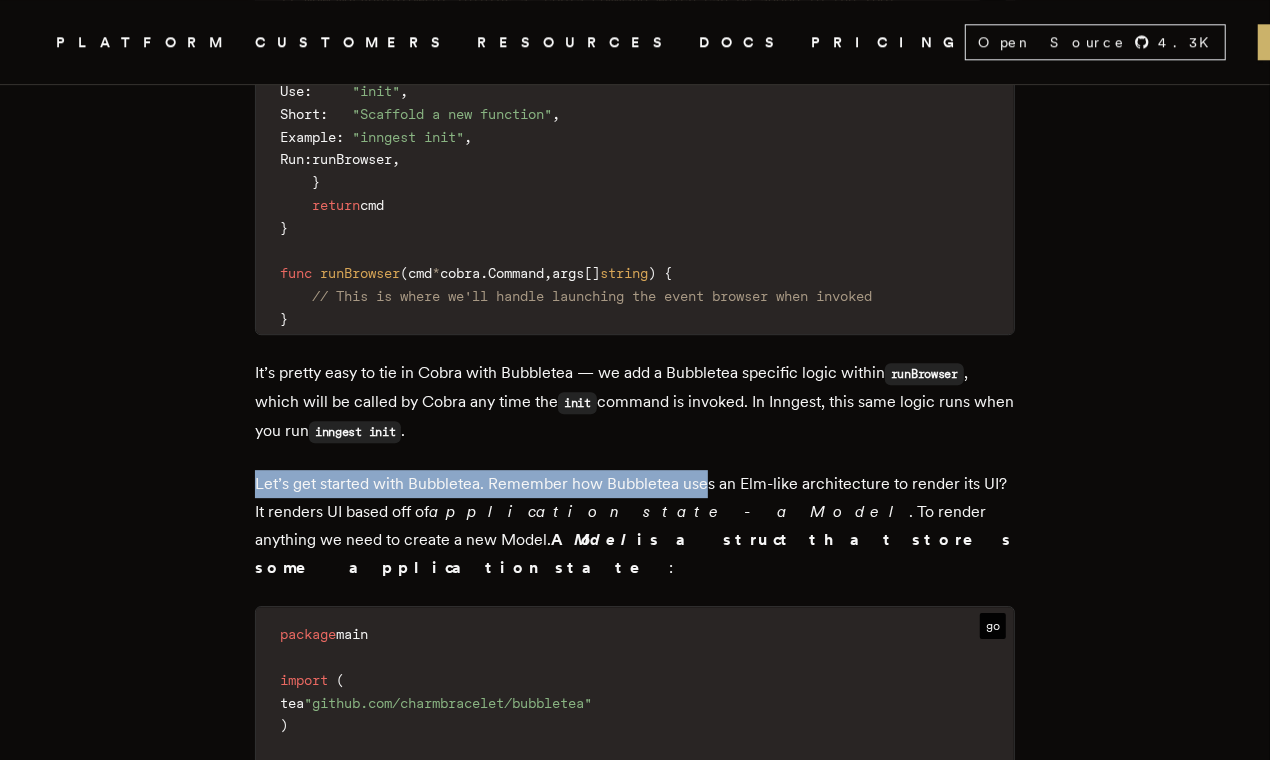 click on "In this post we’ll walk through our use of Bubbletea, an elm-inspired TUI interface for Golang. We’ll discuss why we chose it, some example code, and some thoughts. Let’s start with context — what we’re building and why.
What we’re building
We recently revamped our CLI , making it easier develop, locally test, and  deploy serverless functions . Our product is  just  different enough to make our init experience require  really good interactivity . You see, with Inngest functions are triggered by events instead of raw HTTP requests. An event is simple: fundamentally it has a  name  and some  data . The general idea is that:
You send us an event
We store it for some amount of time (eg. from weeks to years)
We instantly trigger your serverless function, using the event as the payload
By using an  event  instead of directly calling your functions we can do a bunch for you: fully type your payloads, enforce schemas, build audit trails, automatically retry functions,  really
." at bounding box center [635, 3500] 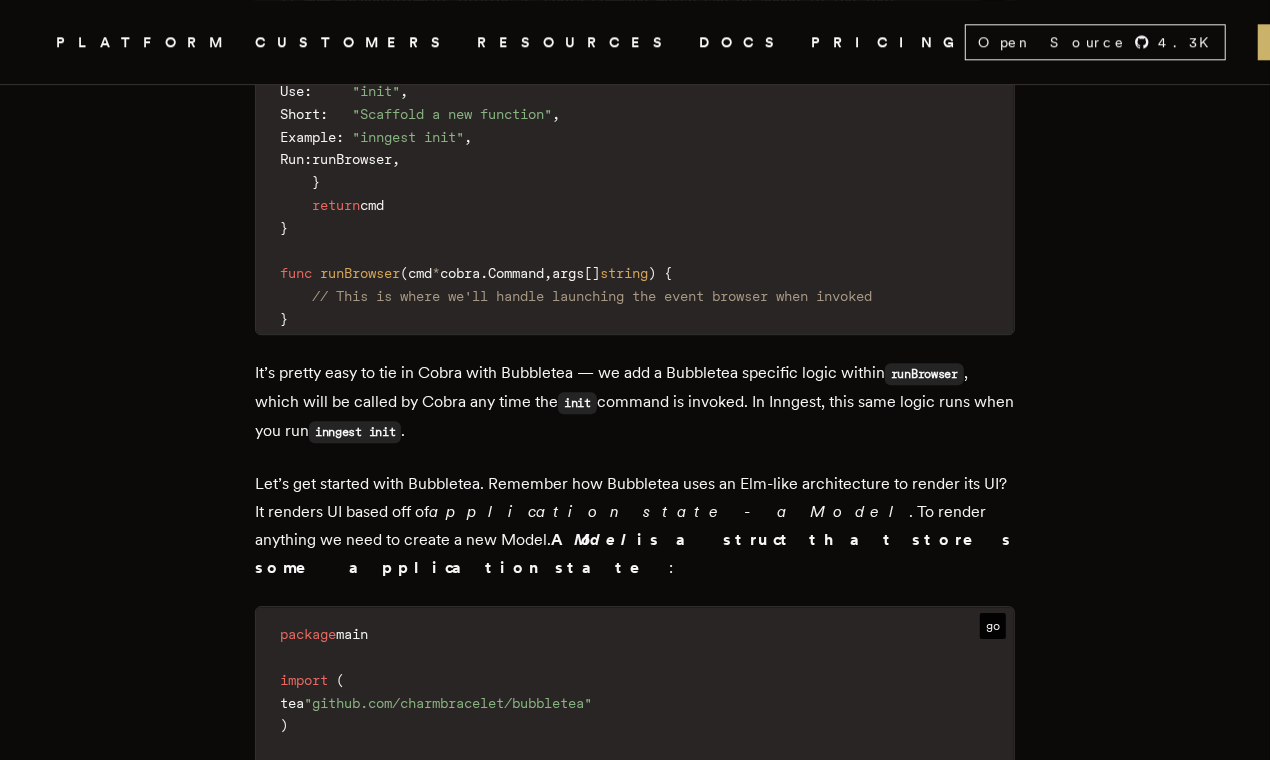 drag, startPoint x: 381, startPoint y: 519, endPoint x: 321, endPoint y: 524, distance: 60.207973 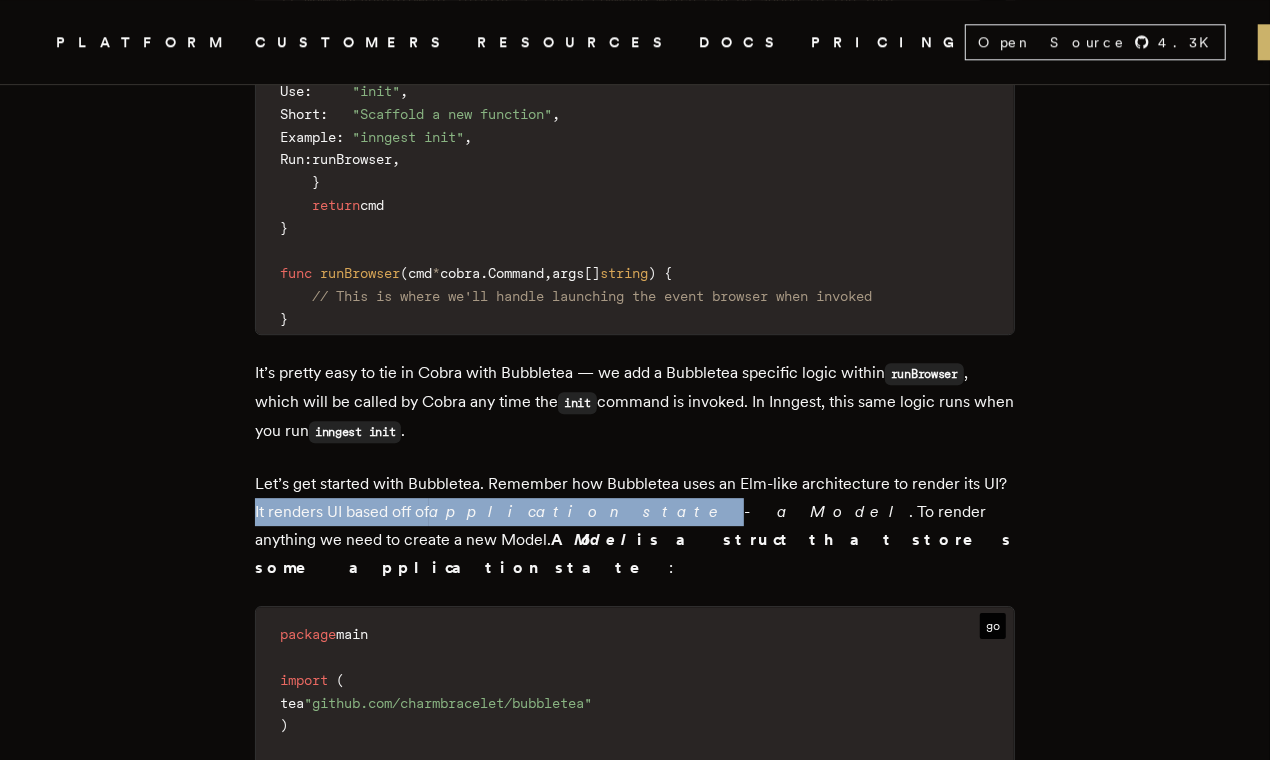 drag, startPoint x: 302, startPoint y: 521, endPoint x: 592, endPoint y: 517, distance: 290.0276 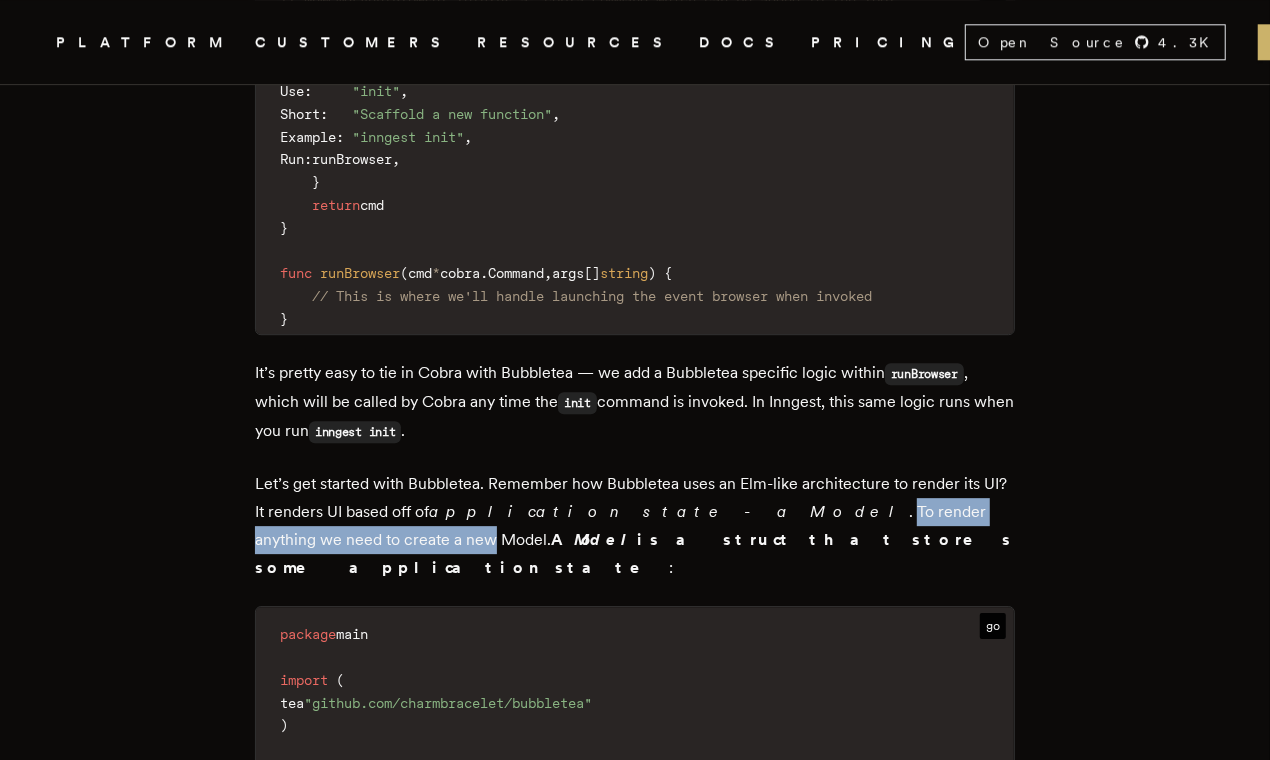 drag, startPoint x: 668, startPoint y: 514, endPoint x: 974, endPoint y: 515, distance: 306.00165 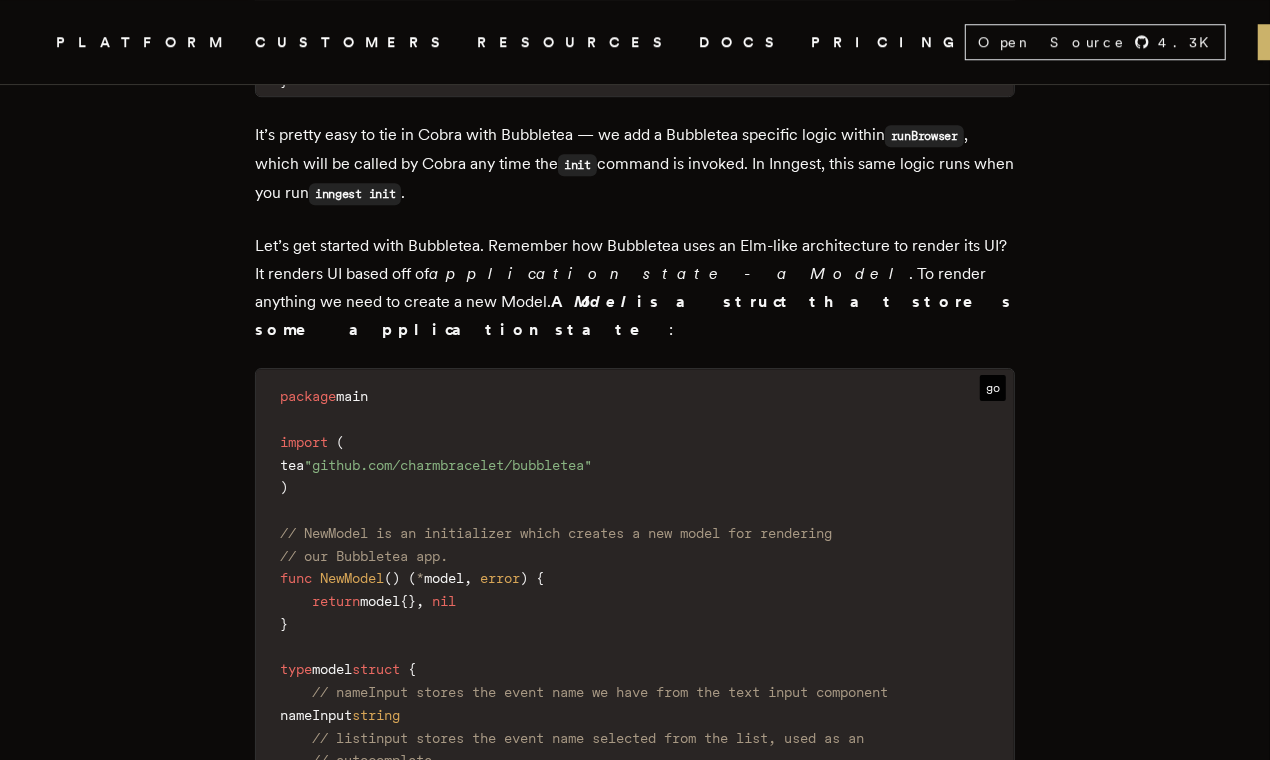 scroll, scrollTop: 3644, scrollLeft: 0, axis: vertical 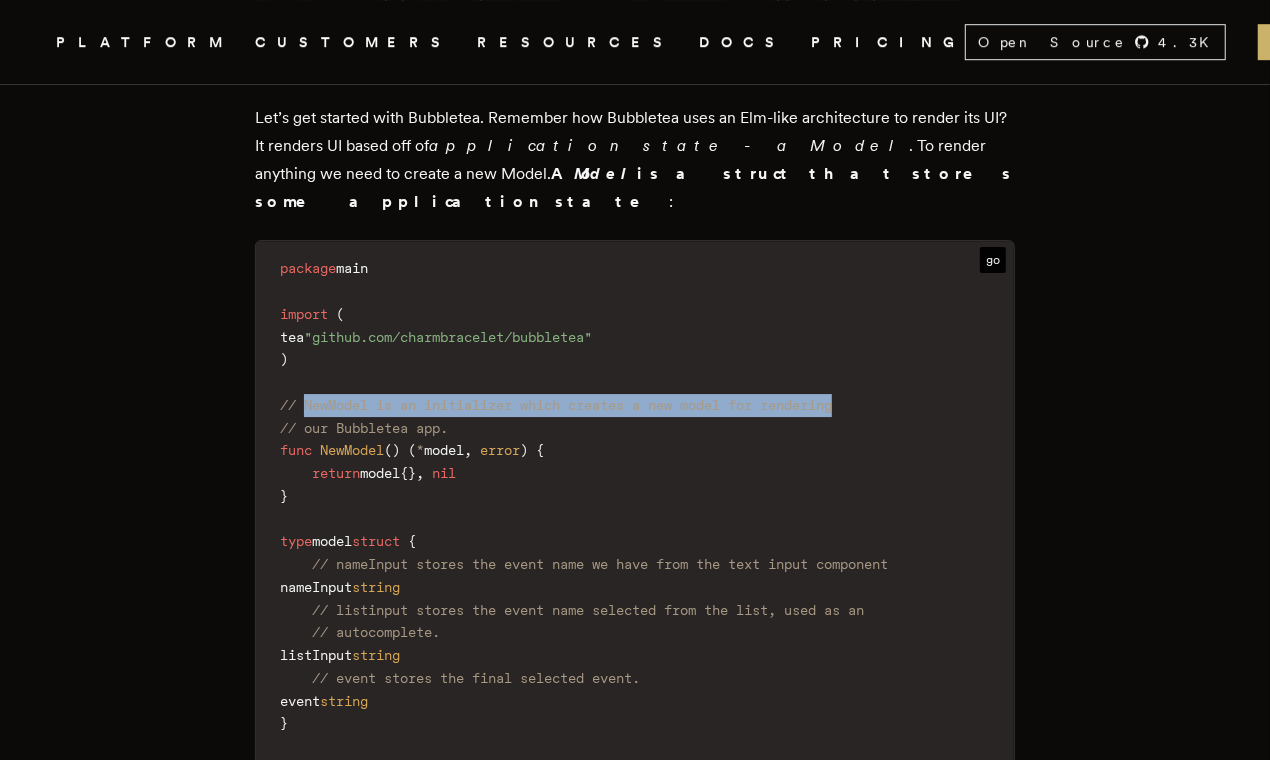 drag, startPoint x: 311, startPoint y: 391, endPoint x: 886, endPoint y: 388, distance: 575.0078 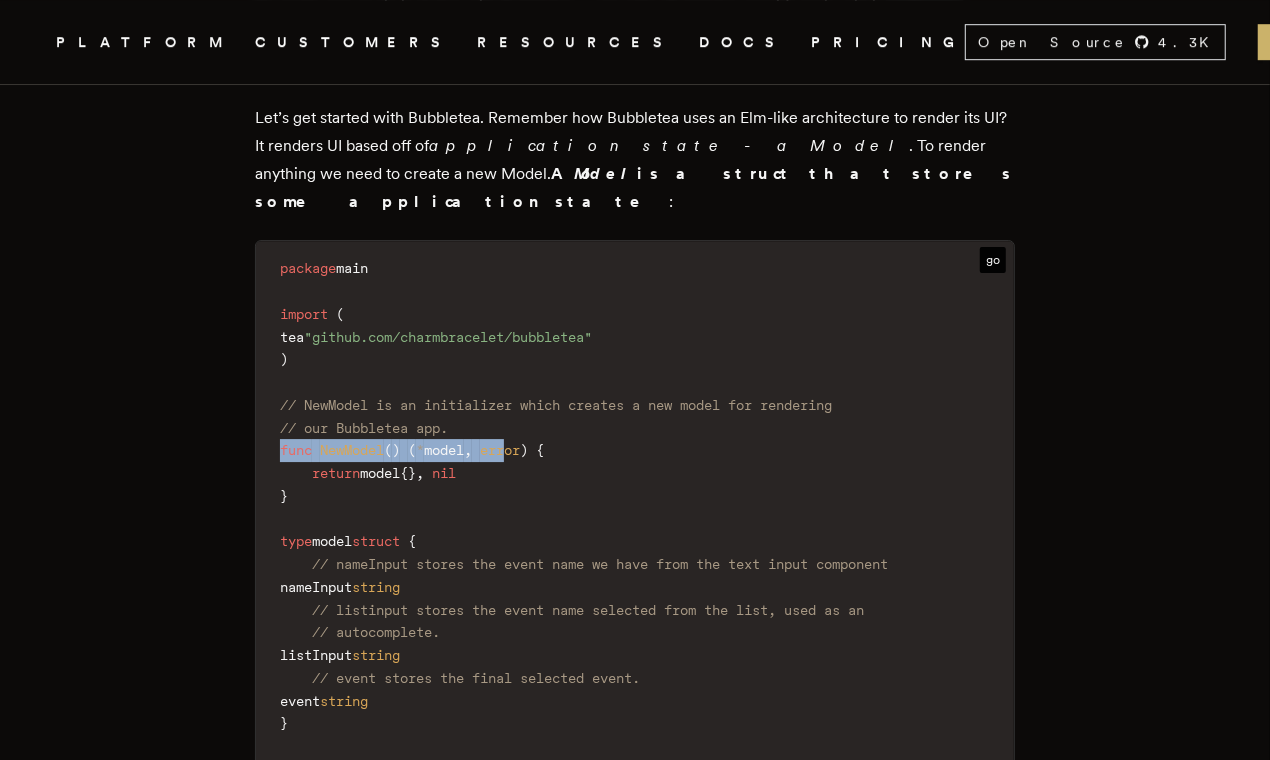 drag, startPoint x: 288, startPoint y: 430, endPoint x: 525, endPoint y: 427, distance: 237.01898 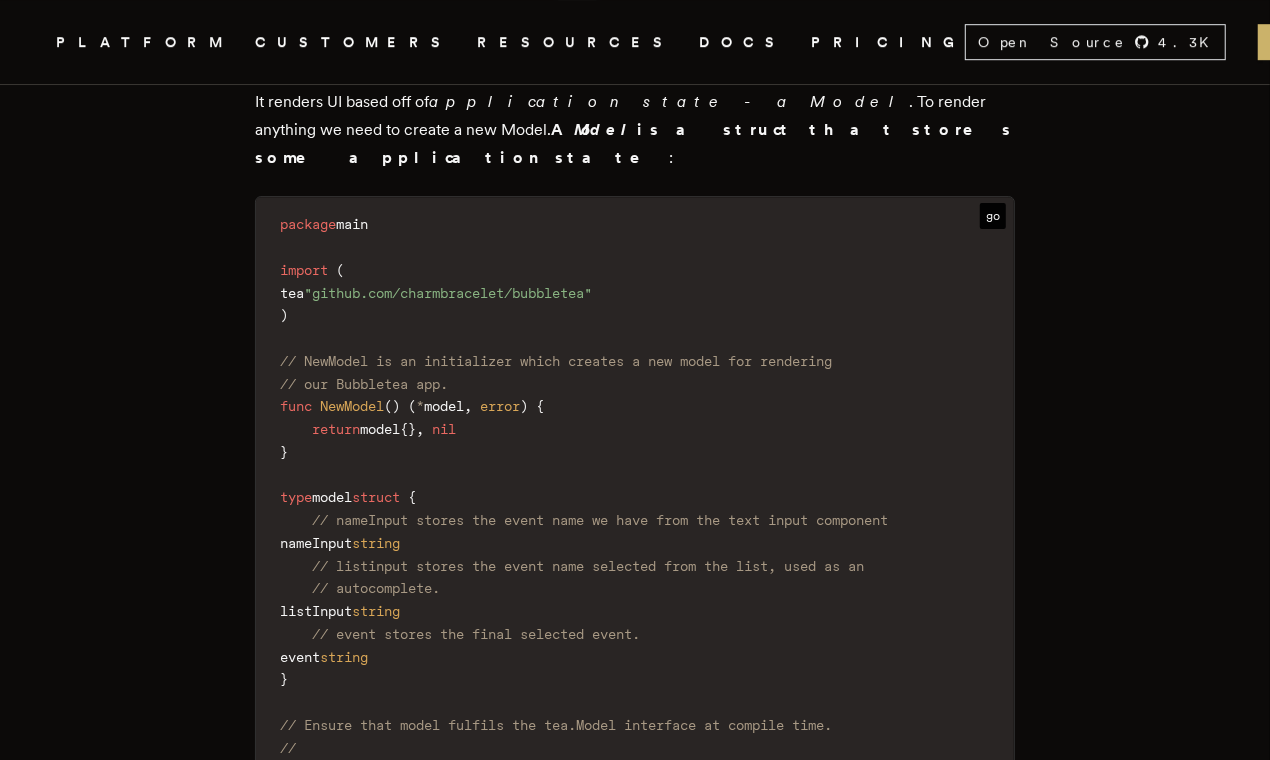 scroll, scrollTop: 3806, scrollLeft: 0, axis: vertical 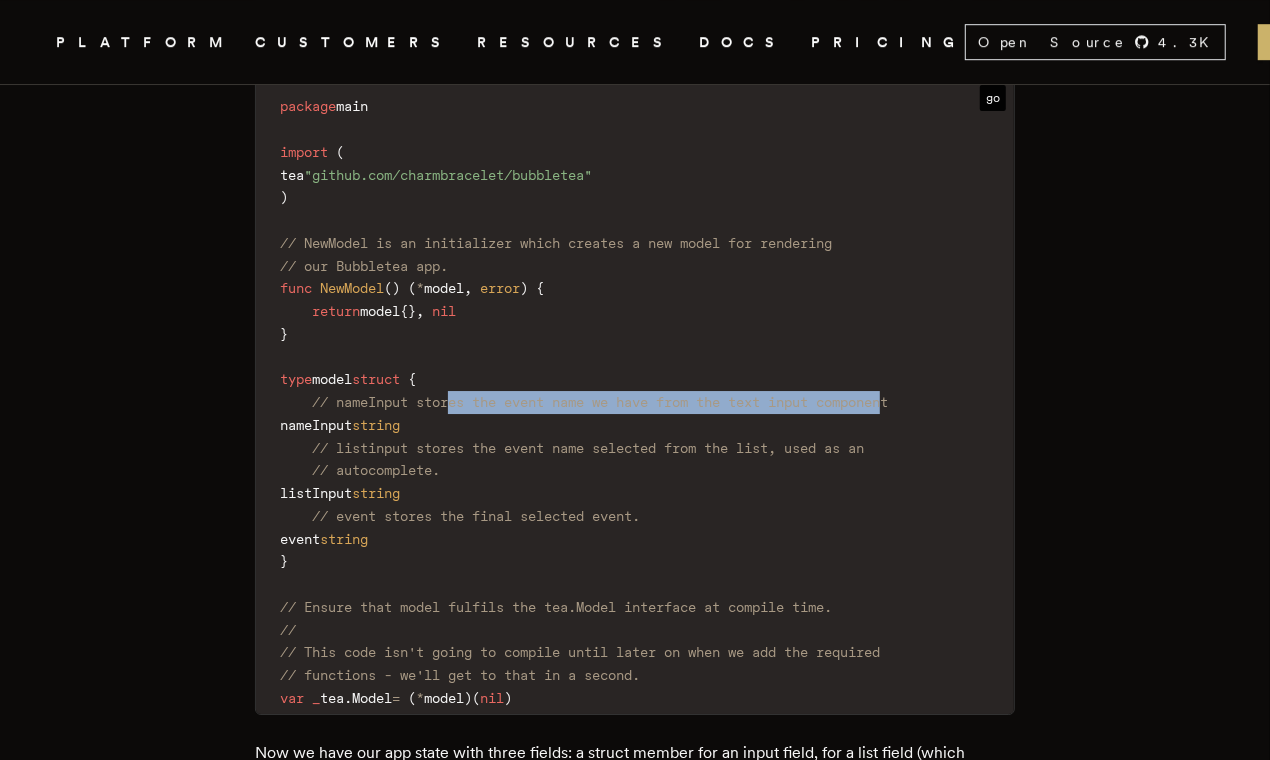 drag, startPoint x: 466, startPoint y: 390, endPoint x: 921, endPoint y: 387, distance: 455.0099 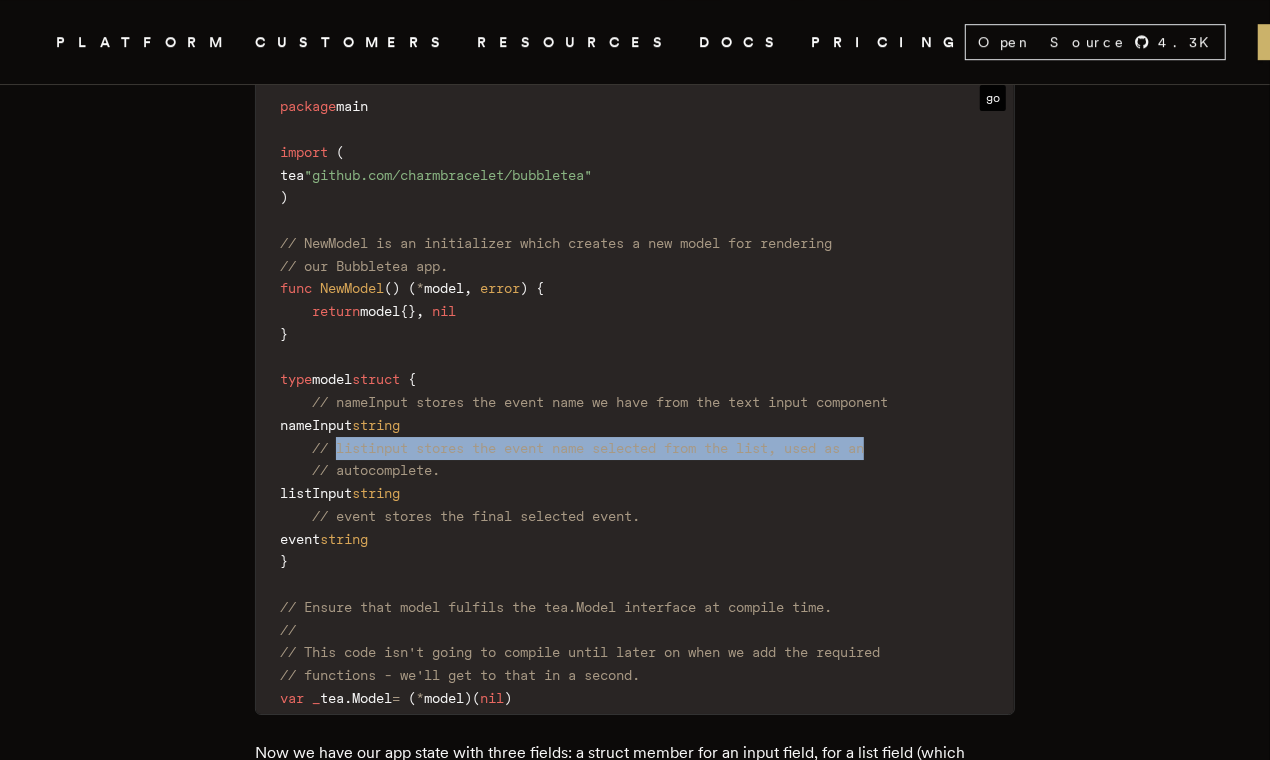 drag, startPoint x: 365, startPoint y: 428, endPoint x: 898, endPoint y: 427, distance: 533.0009 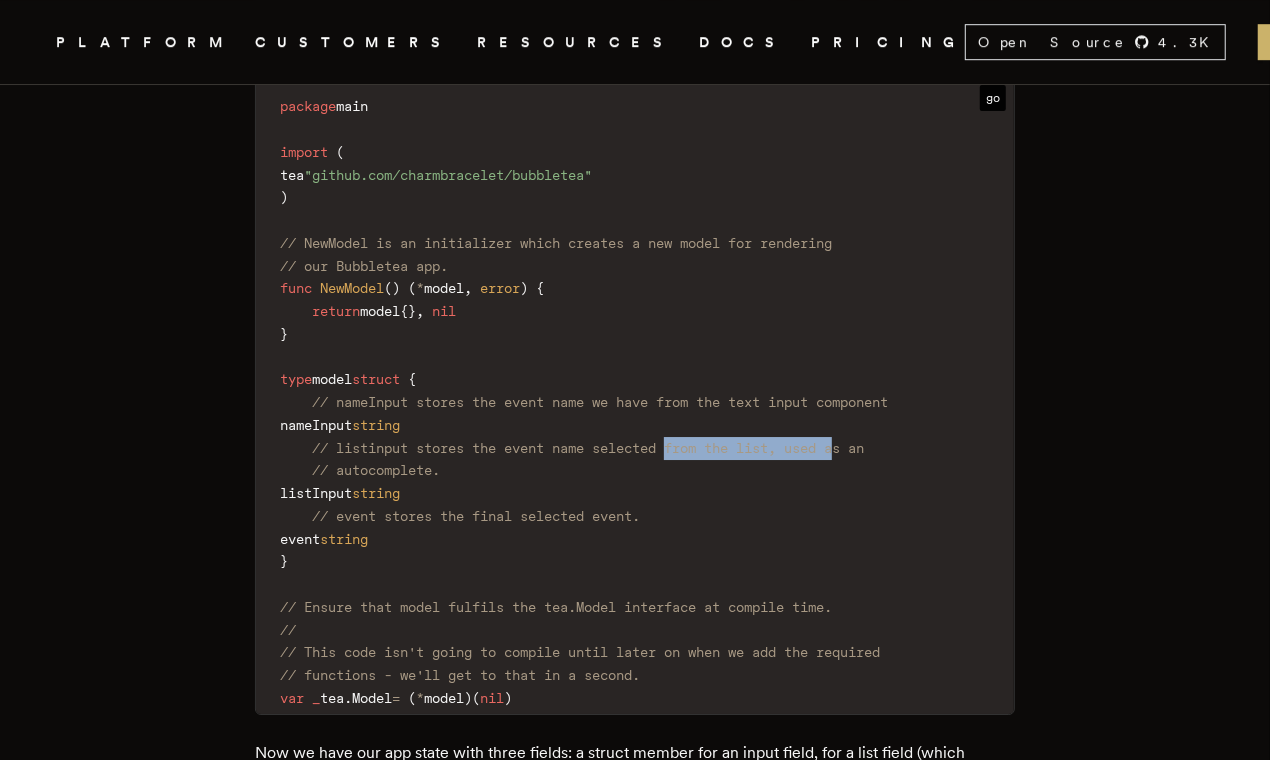 drag, startPoint x: 851, startPoint y: 423, endPoint x: 694, endPoint y: 426, distance: 157.02866 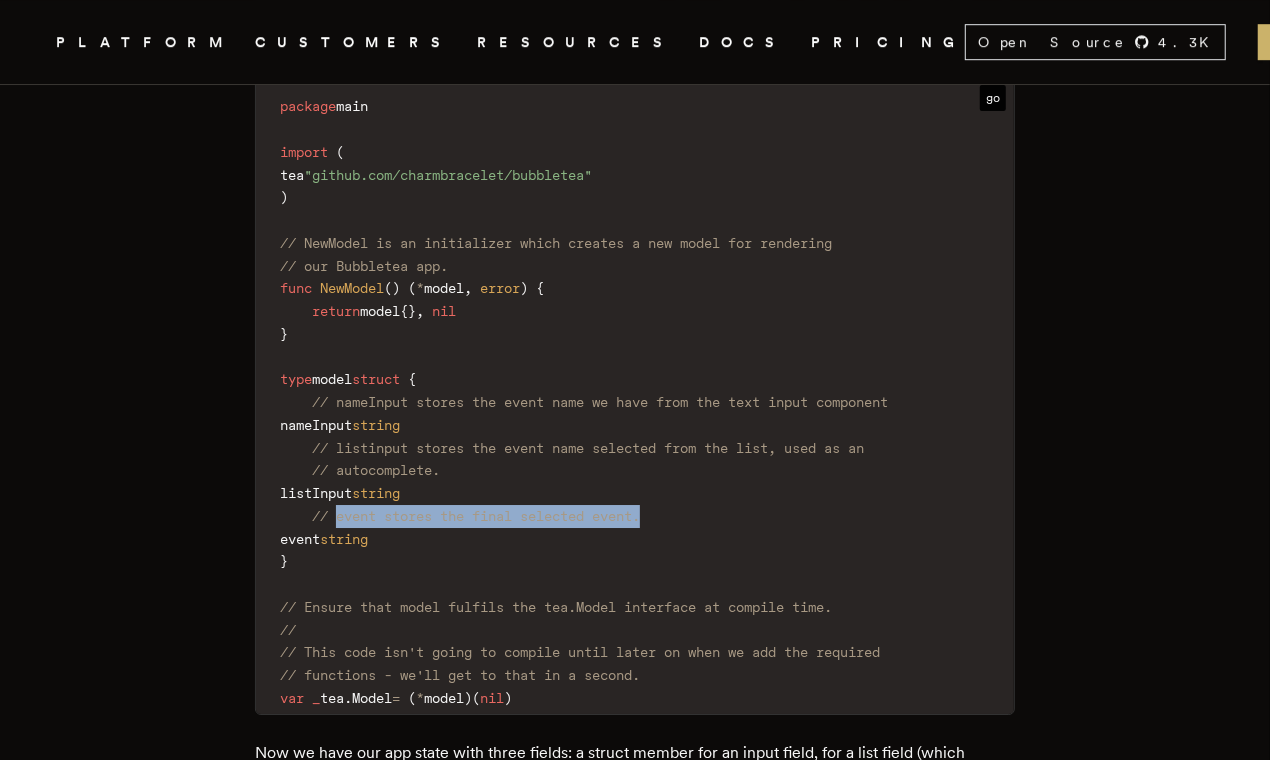 drag, startPoint x: 345, startPoint y: 500, endPoint x: 664, endPoint y: 497, distance: 319.0141 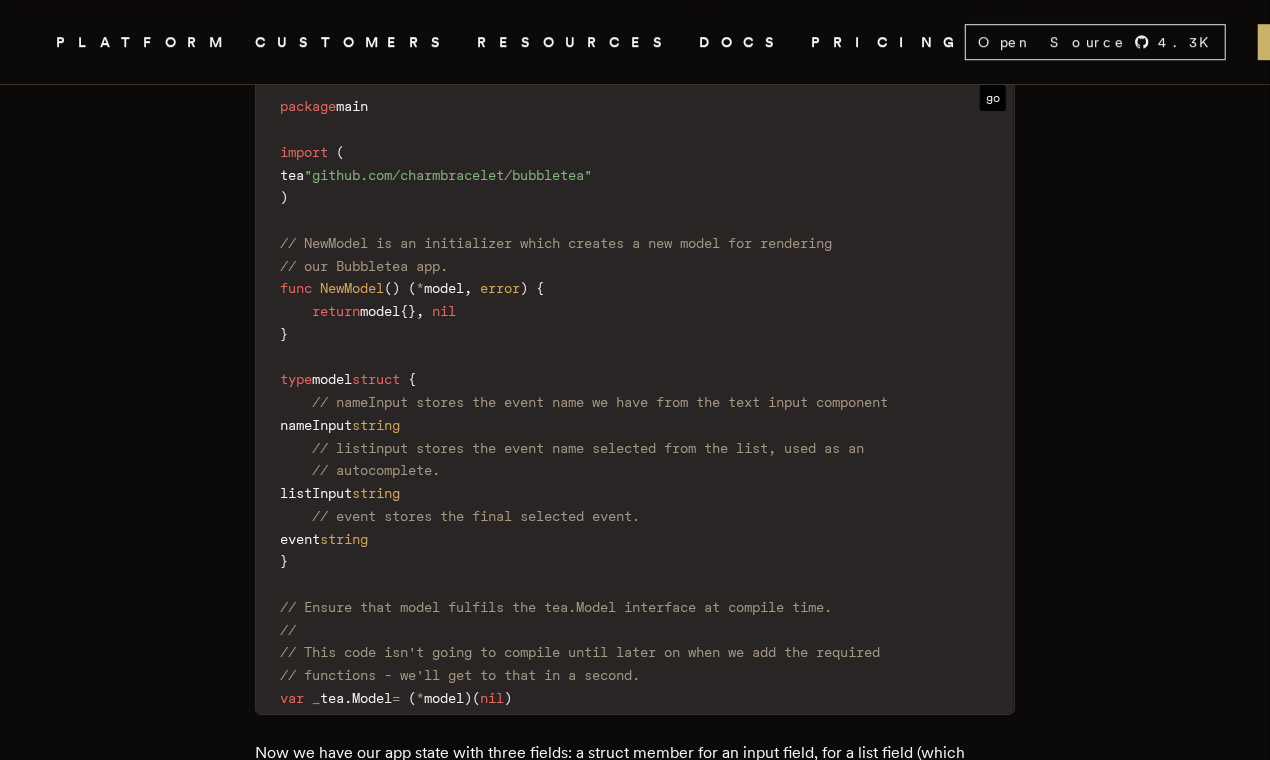 click on "// event stores the final selected event." at bounding box center [476, 516] 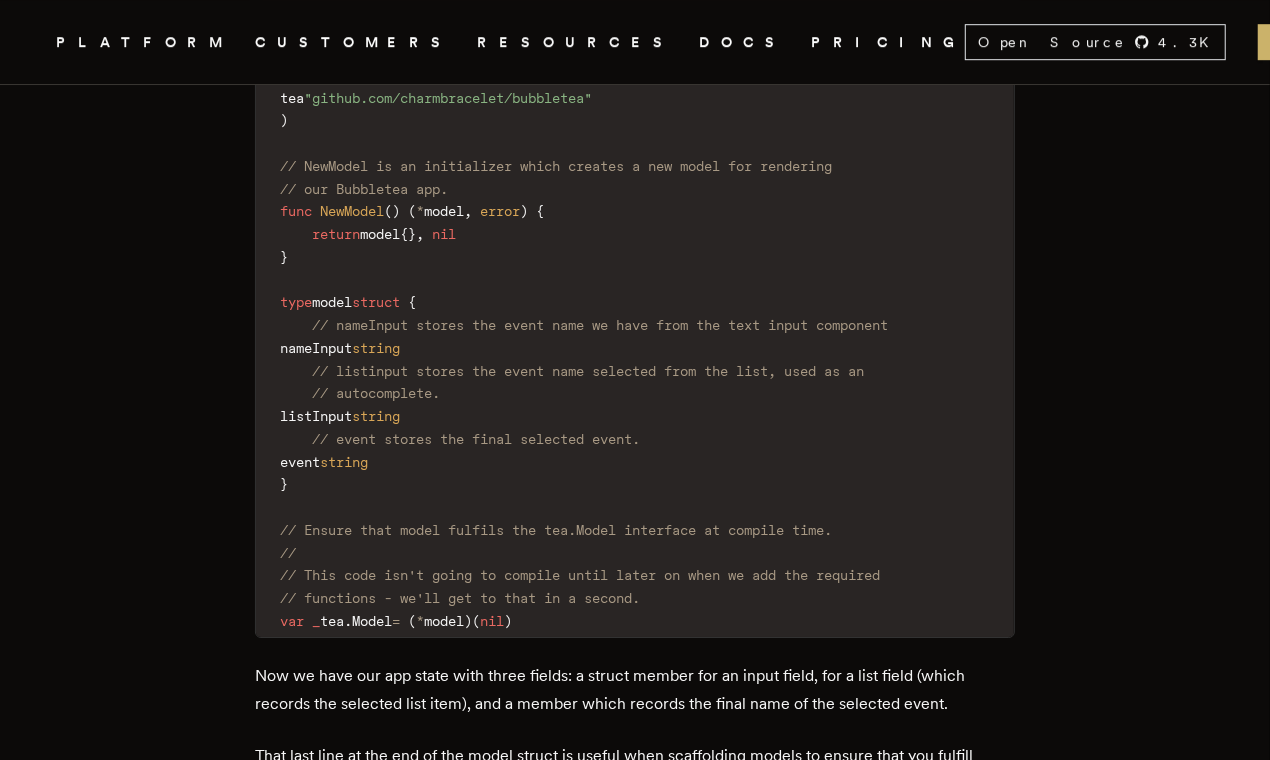 scroll, scrollTop: 3988, scrollLeft: 0, axis: vertical 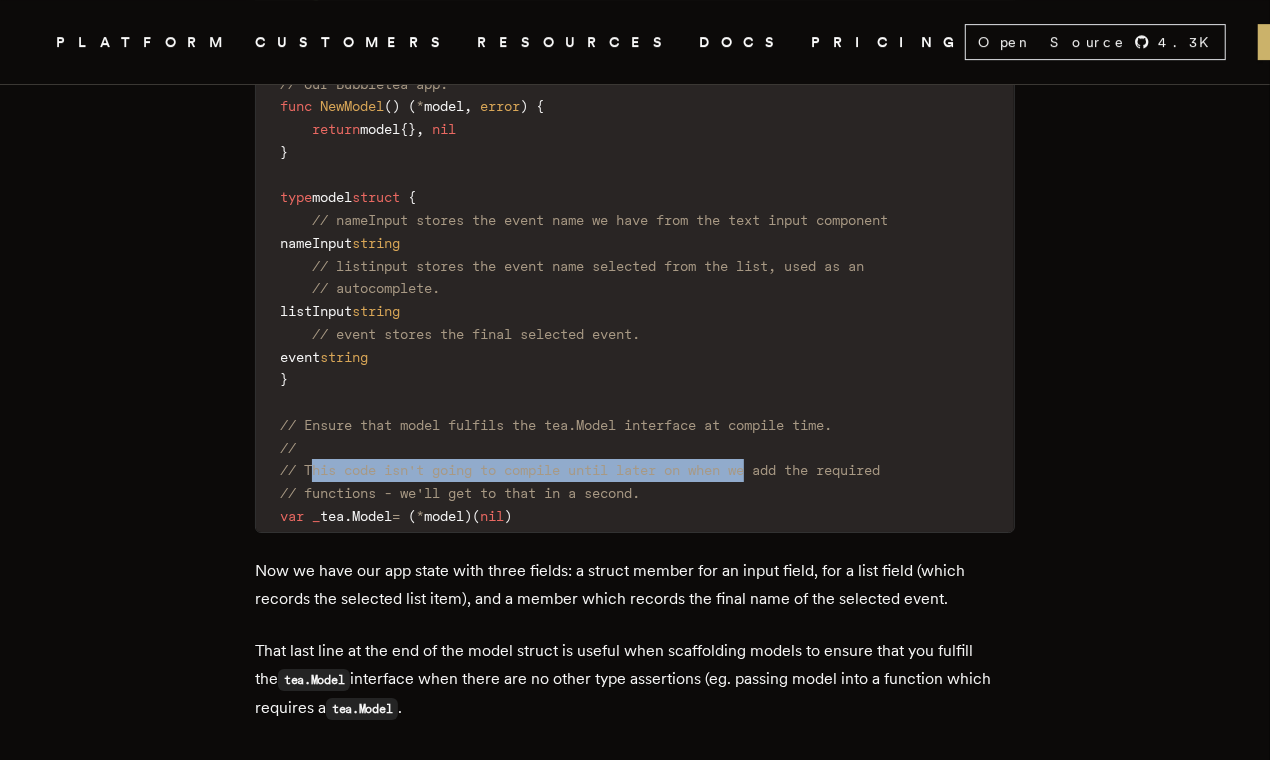 drag, startPoint x: 318, startPoint y: 459, endPoint x: 774, endPoint y: 460, distance: 456.0011 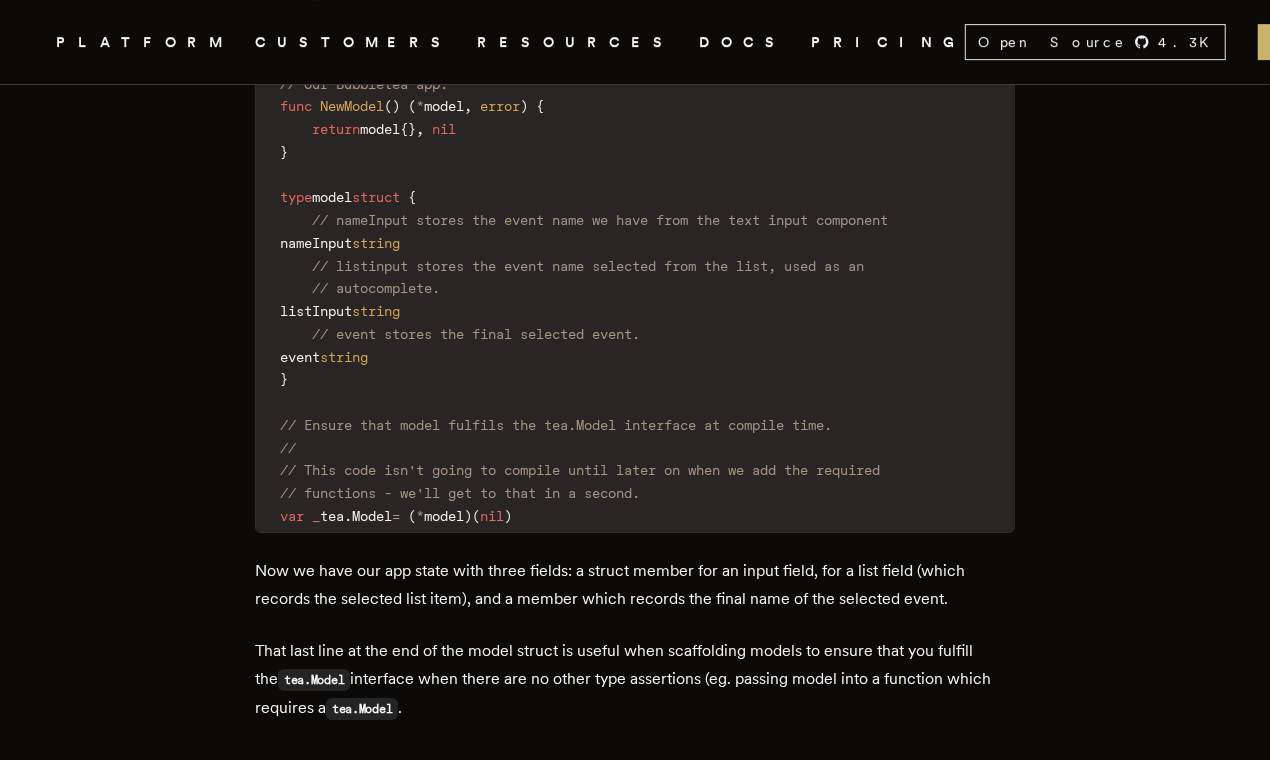 click on "package  main
import   (
tea  "github.com/charmbracelet/bubbletea"
)
// NewModel is an initializer which creates a new model for rendering
// our Bubbletea app.
func   NewModel ( )   ( * model ,   error )   {
return  model { } ,   nil
}
type  model  struct   {
// nameInput stores the event name we have from the text input component
nameInput  string
// listinput stores the event name selected from the list, used as an
// autocomplete.
listInput  string
// event stores the final selected event.
event  string
}
// Ensure that model fulfils the tea.Model interface at compile time.
//
// This code isn't going to compile until later on when we add the required
// functions - we'll get to that in a second.
var   _  tea . Model  =   ( * model ) ( nil )" at bounding box center (635, 220) 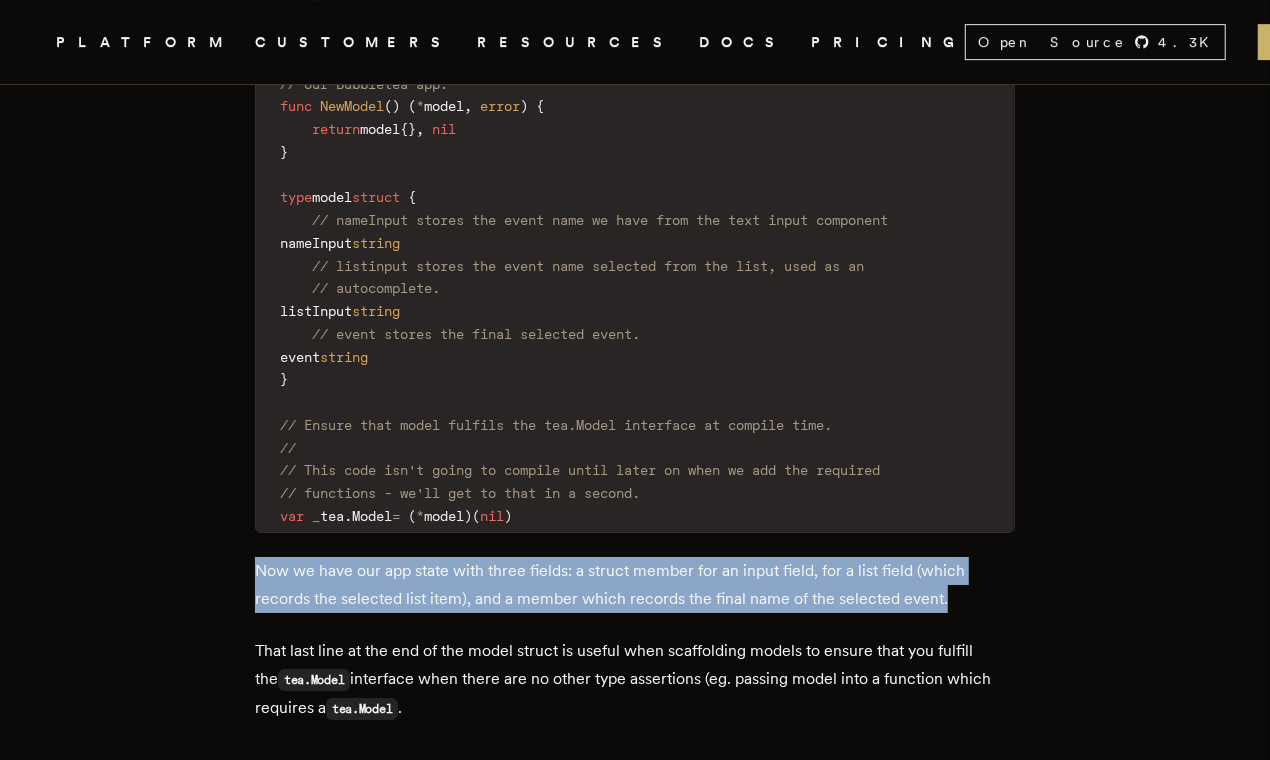 drag, startPoint x: 265, startPoint y: 561, endPoint x: 948, endPoint y: 587, distance: 683.4947 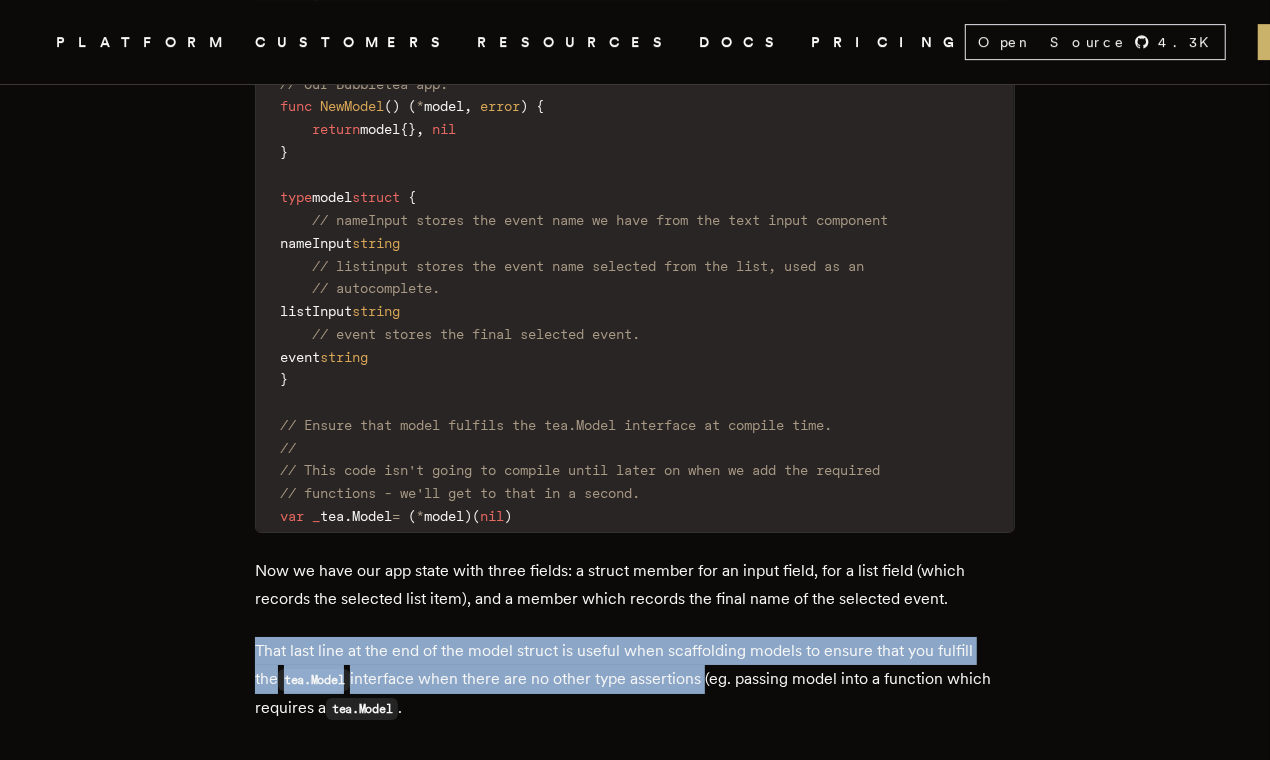 drag, startPoint x: 281, startPoint y: 633, endPoint x: 688, endPoint y: 660, distance: 407.8946 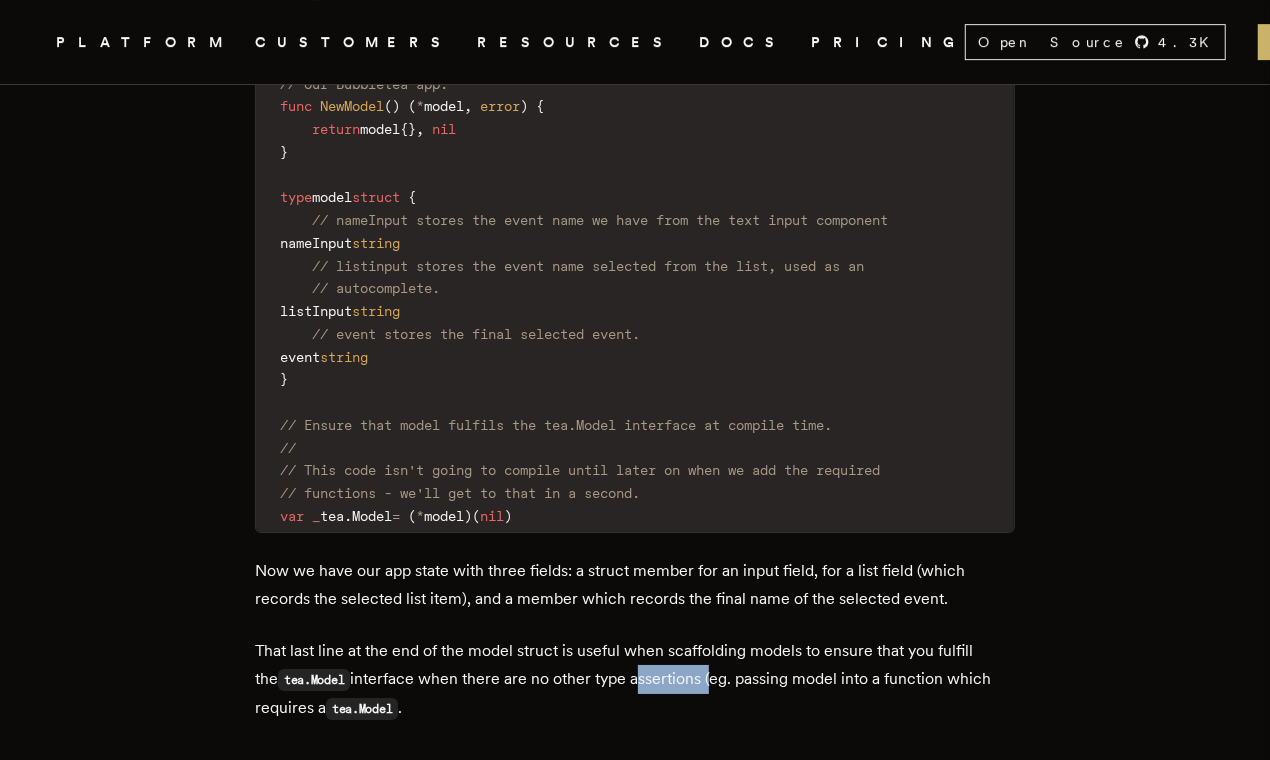 drag, startPoint x: 688, startPoint y: 660, endPoint x: 658, endPoint y: 657, distance: 30.149628 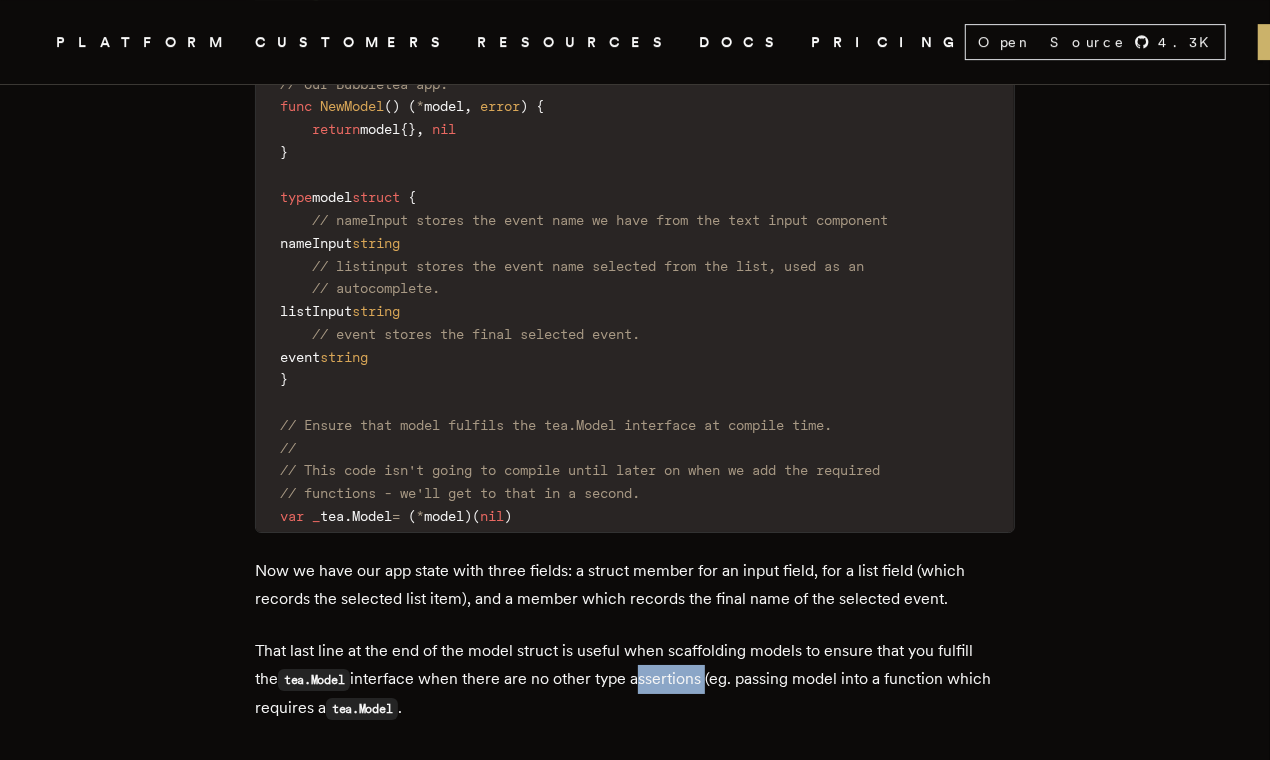 click on "That last line at the end of the model struct is useful when scaffolding models to ensure that you fulfill the  tea.Model  interface when there are no other type assertions (eg. passing model into a function which requires a  tea.Model ." at bounding box center [635, 680] 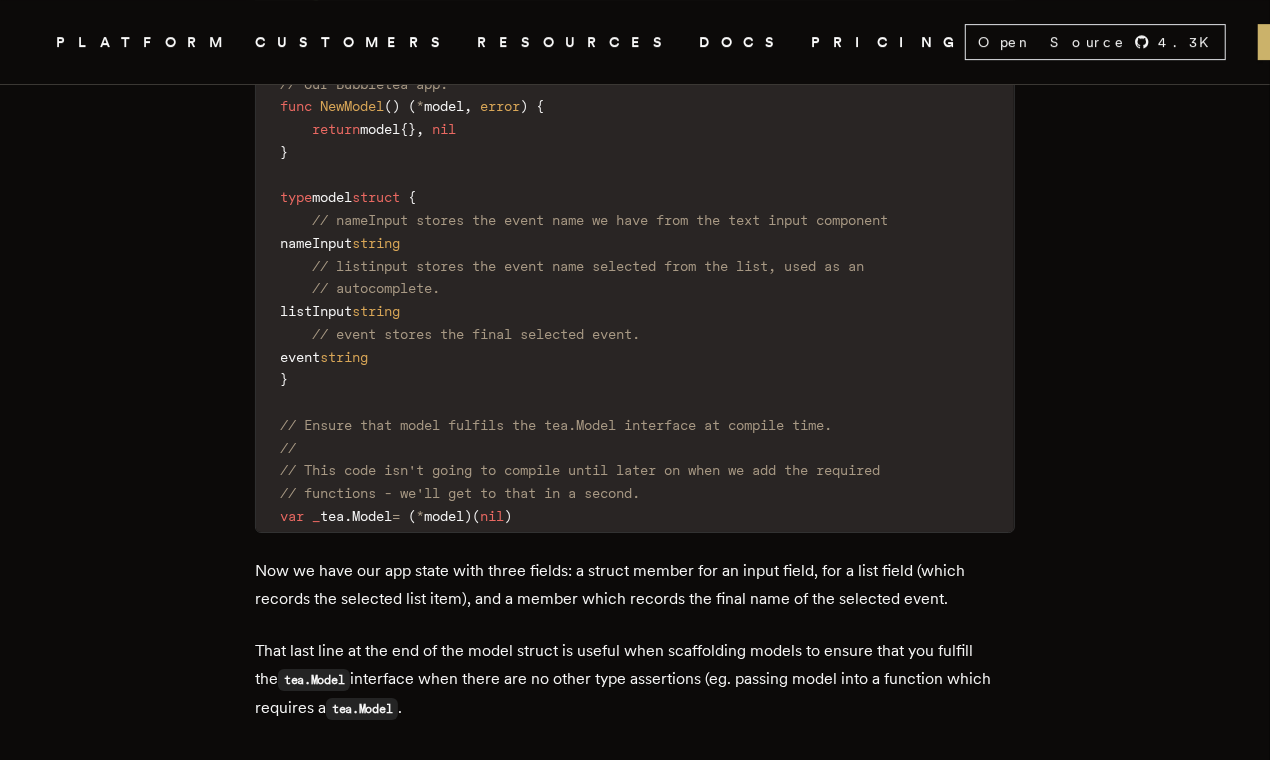 click on "That last line at the end of the model struct is useful when scaffolding models to ensure that you fulfill the  tea.Model  interface when there are no other type assertions (eg. passing model into a function which requires a  tea.Model ." at bounding box center [635, 680] 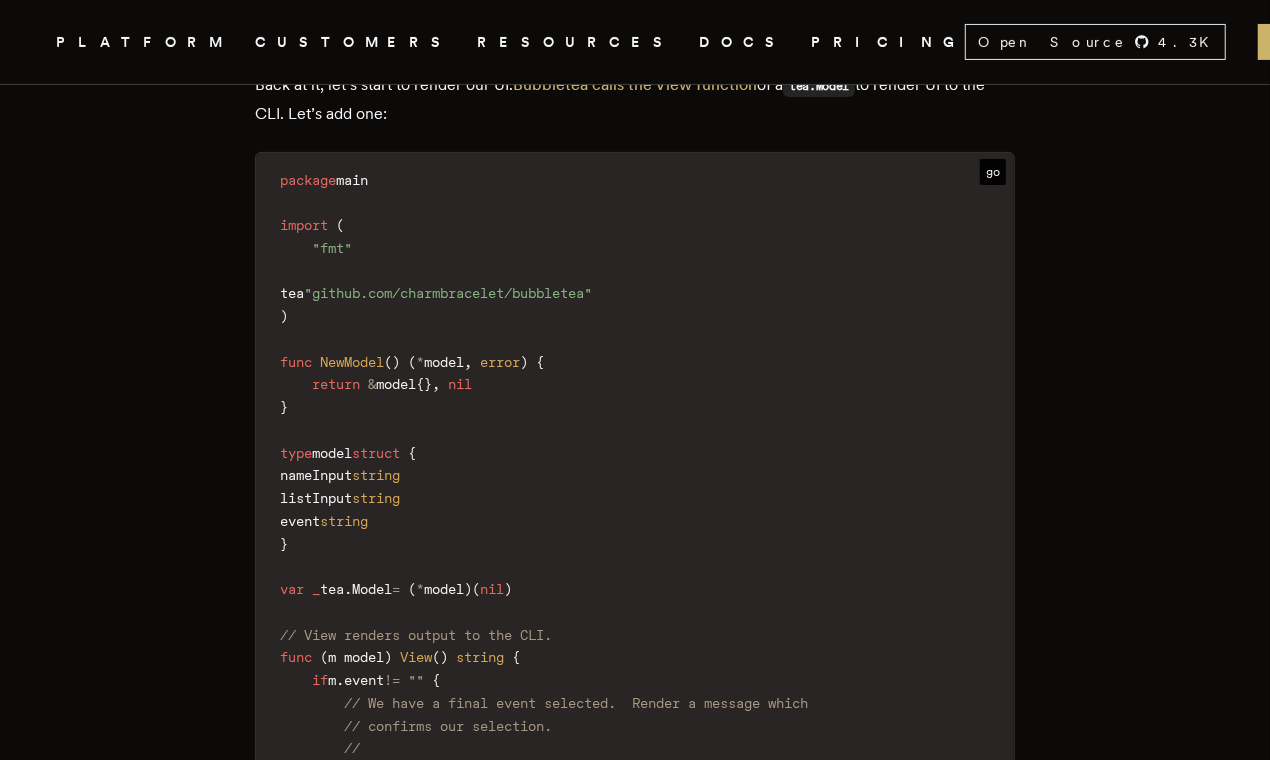 scroll, scrollTop: 4710, scrollLeft: 0, axis: vertical 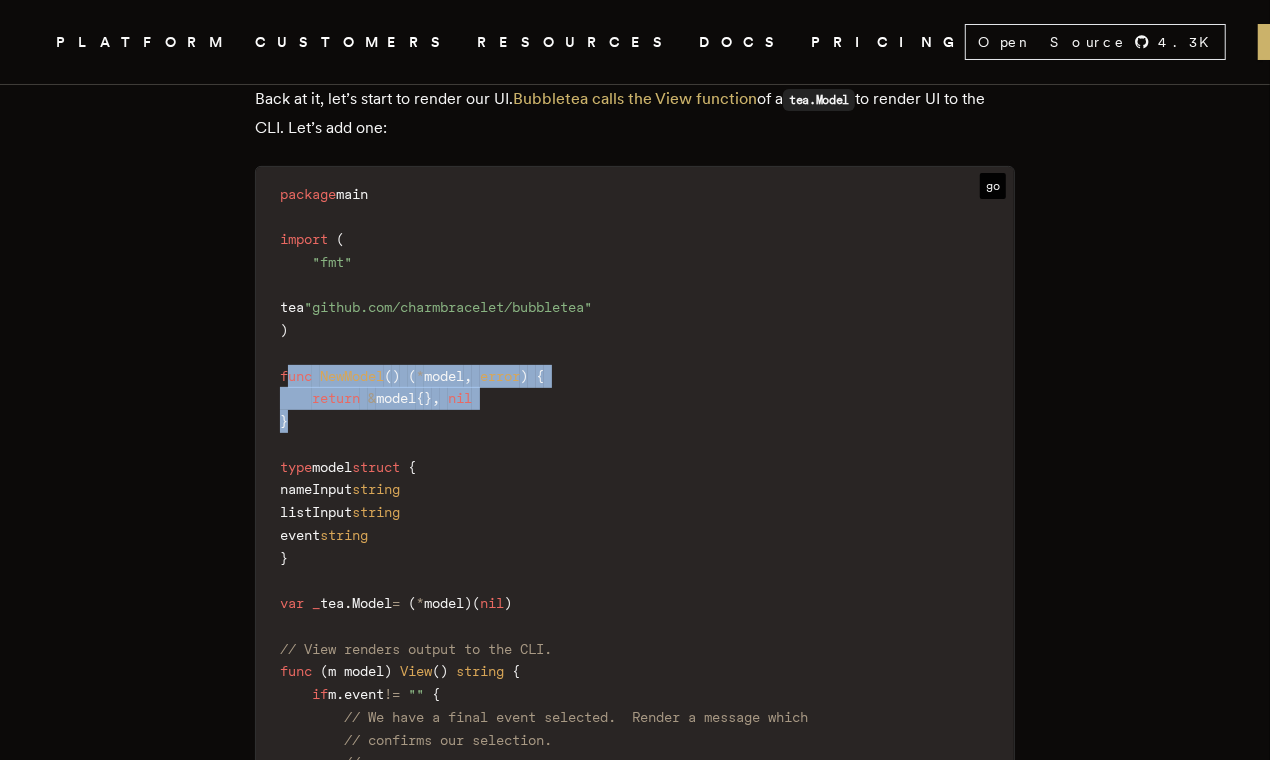 drag, startPoint x: 293, startPoint y: 353, endPoint x: 314, endPoint y: 413, distance: 63.56886 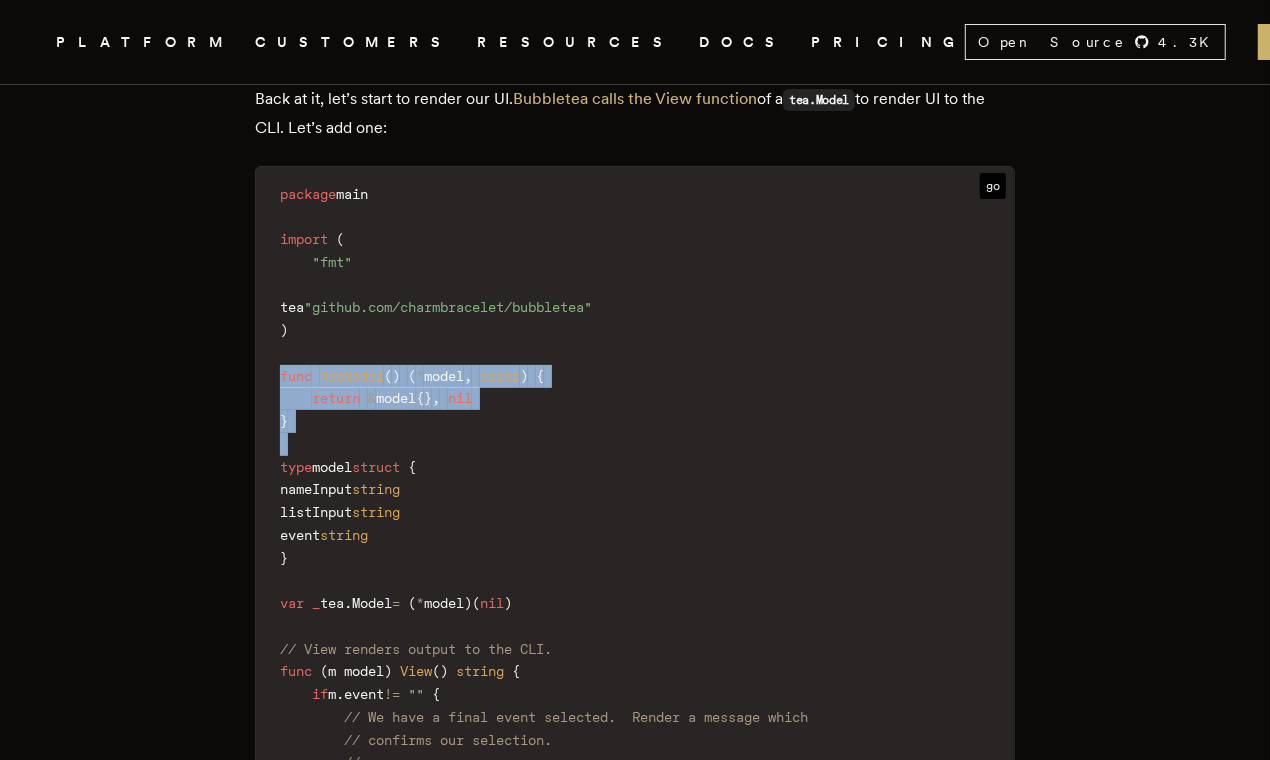 drag, startPoint x: 314, startPoint y: 413, endPoint x: 294, endPoint y: 358, distance: 58.5235 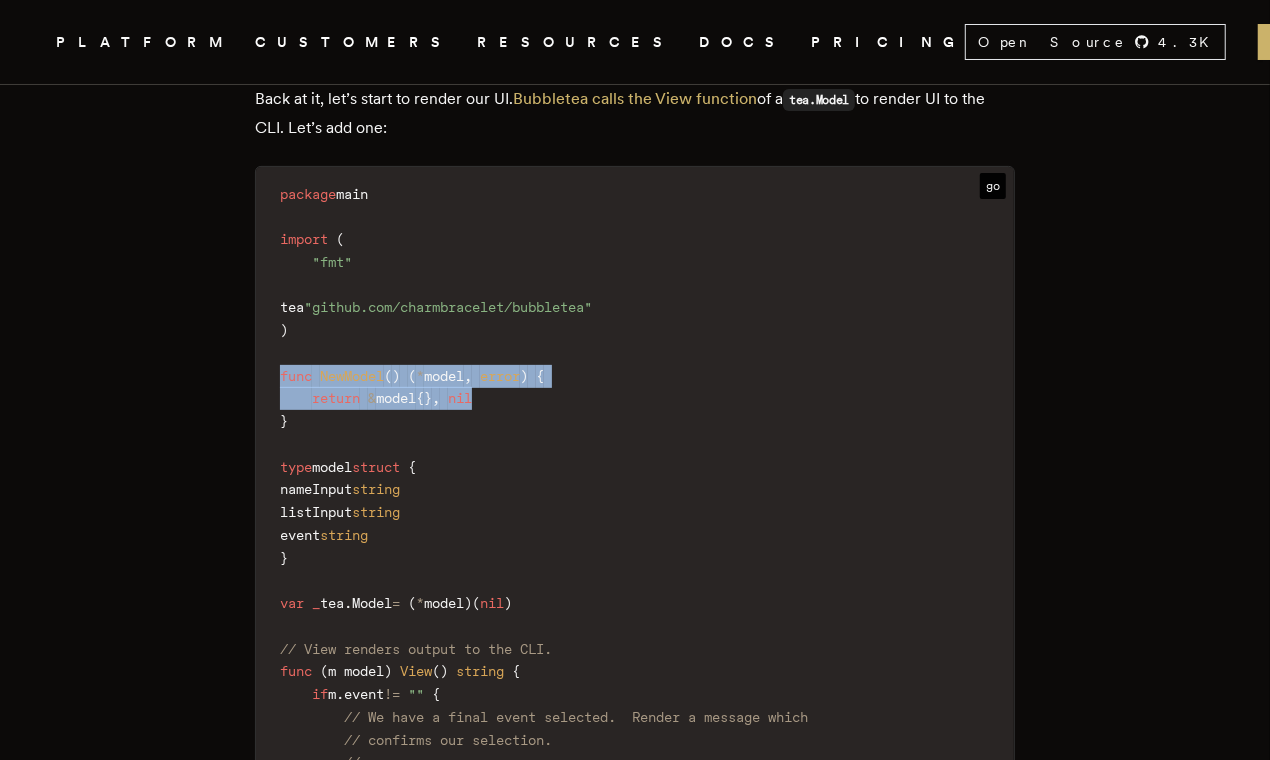 drag, startPoint x: 289, startPoint y: 349, endPoint x: 563, endPoint y: 379, distance: 275.63745 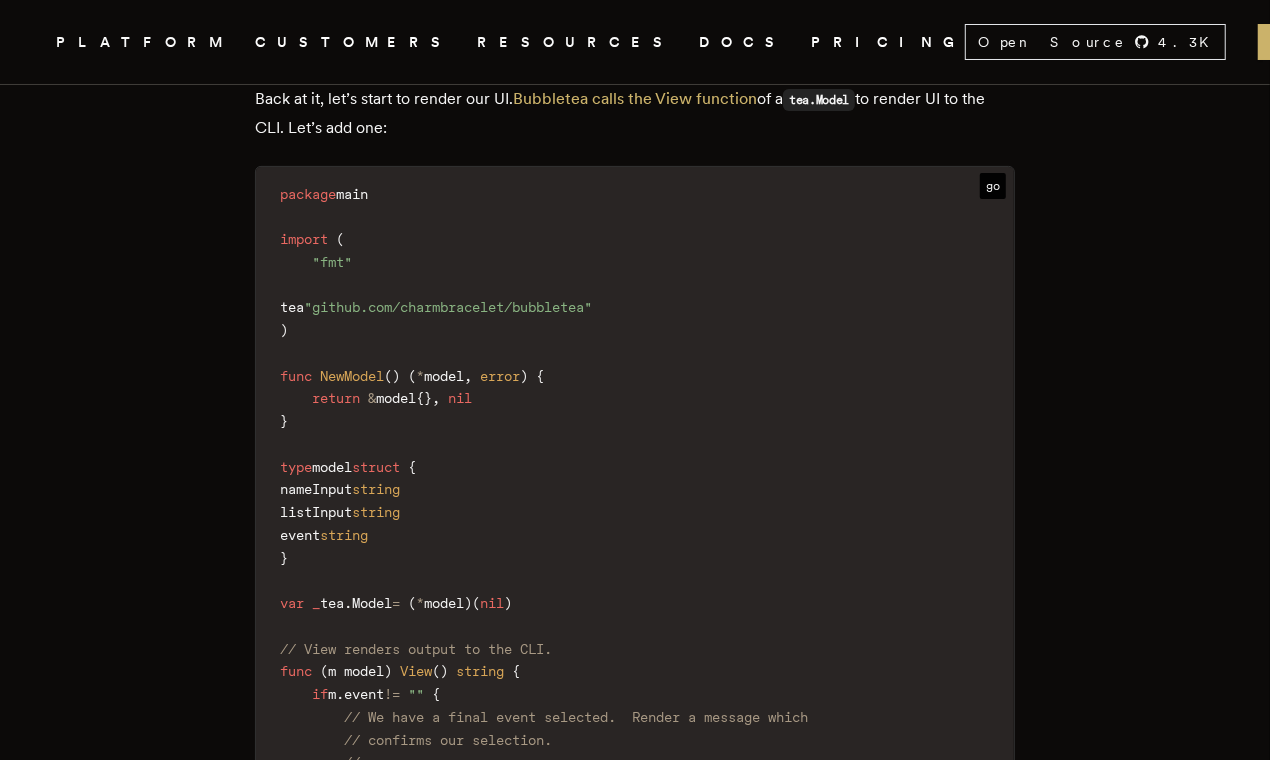click on "package  main
import   (
"fmt"
tea  "github.com/charmbracelet/bubbletea"
)
func   NewModel ( )   ( * model ,   error )   {
return   & model { } ,   nil
}
type  model  struct   {
nameInput  string
listInput  string
event      string
}
var   _  tea . Model  =   ( * model ) ( nil )
// View renders output to the CLI.
func   ( m model )   View ( )   string   {
if  m . event  !=   ""   {
// We have a final event selected.  Render a message which
// confirms our selection.
//
// Bubbletea will handle writing this to the terminal, so all we need
// to do is respond with a string.
return  fmt . Sprintf ( "You've selected: %s" ,  m . event )
}
// If we have no final event we can render a text input and list.
// We'll get to this in a bit, as Bubbletea has pre-made components
// we can render.
return   "TODO"" at bounding box center [635, 581] 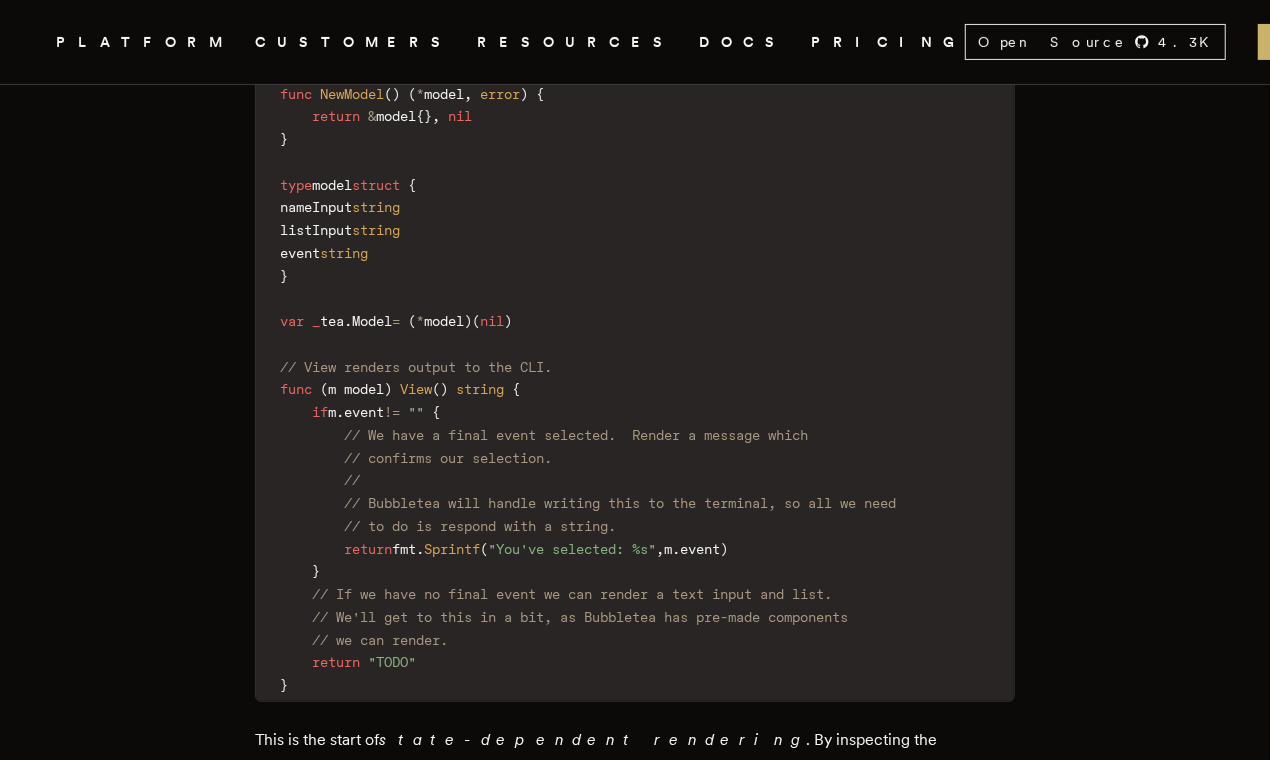scroll, scrollTop: 4999, scrollLeft: 0, axis: vertical 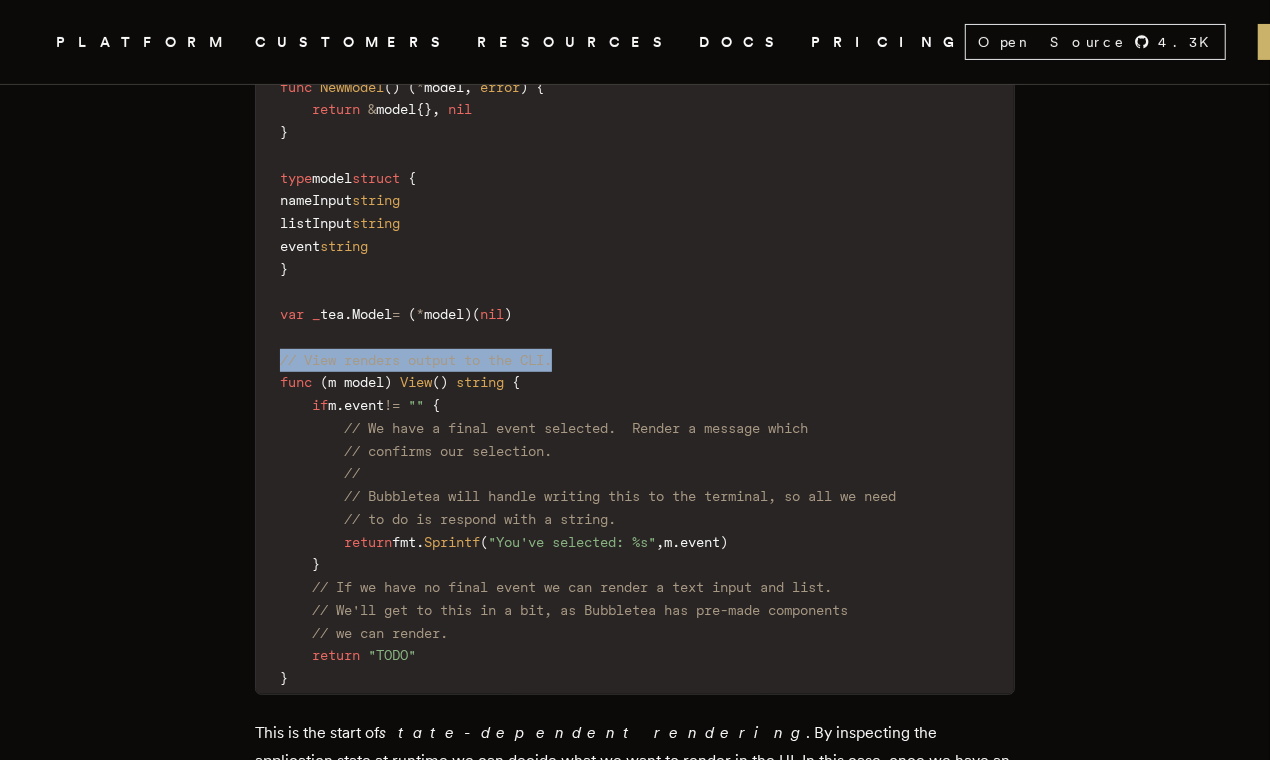 drag, startPoint x: 284, startPoint y: 345, endPoint x: 583, endPoint y: 339, distance: 299.06018 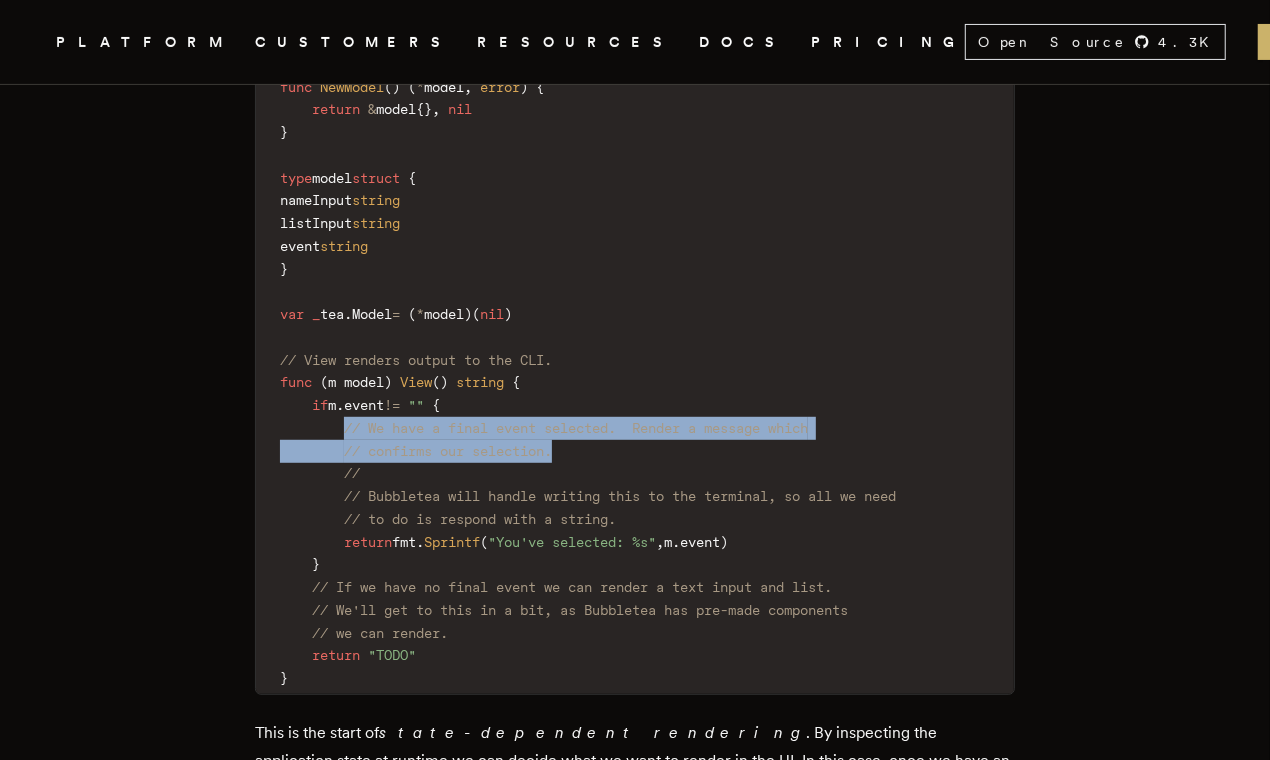 drag, startPoint x: 355, startPoint y: 407, endPoint x: 575, endPoint y: 437, distance: 222.03603 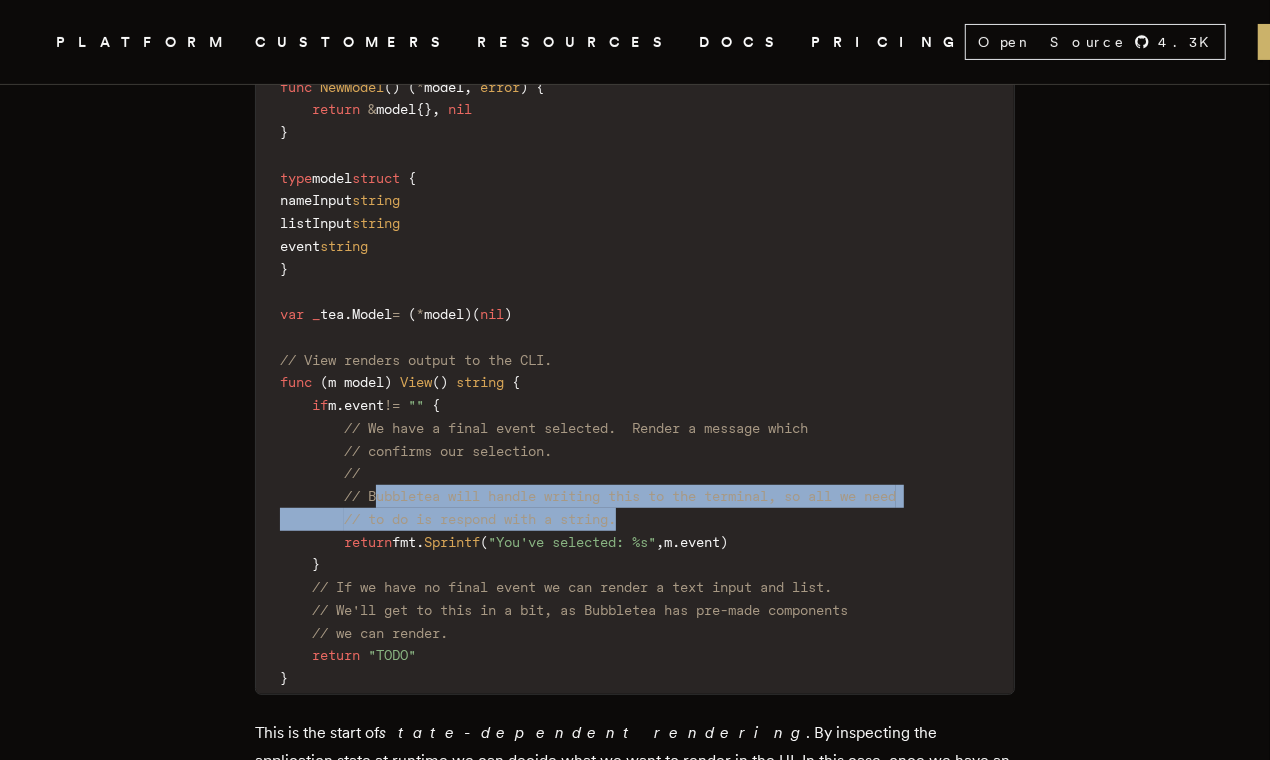 drag, startPoint x: 394, startPoint y: 476, endPoint x: 640, endPoint y: 498, distance: 246.98178 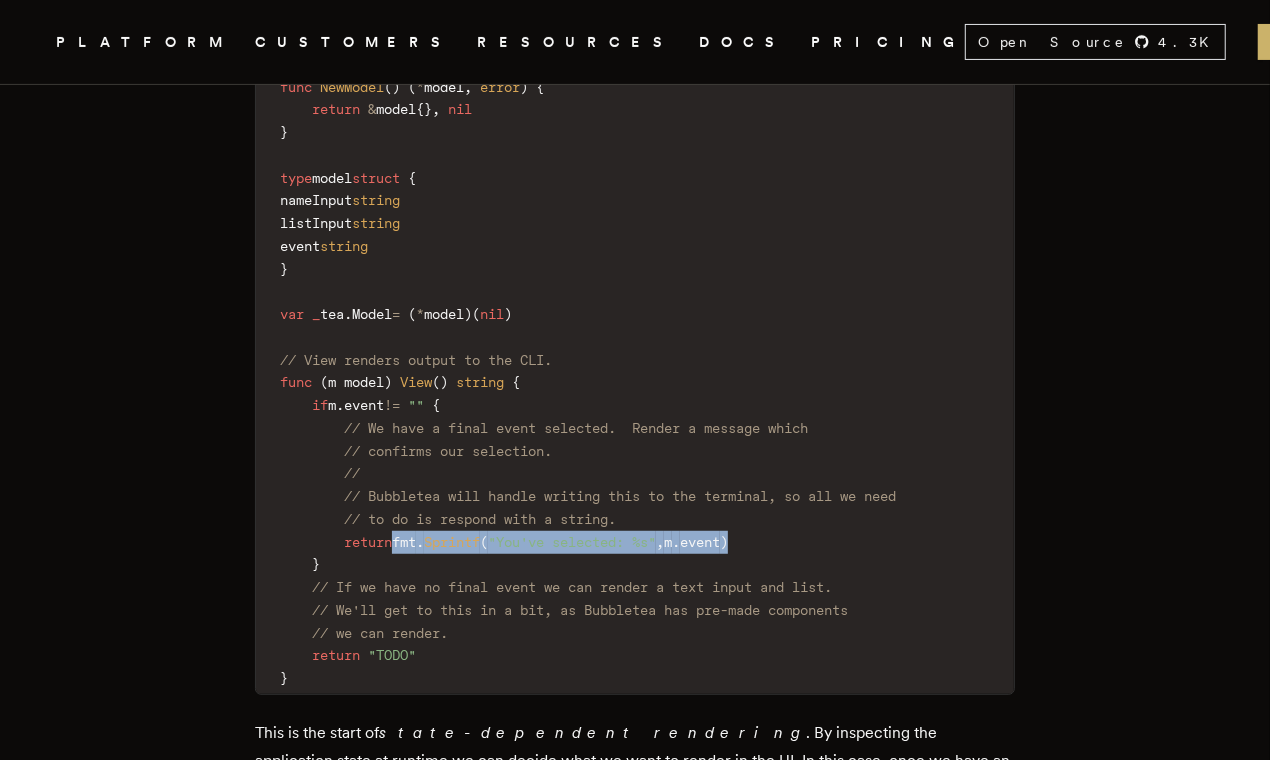 drag, startPoint x: 427, startPoint y: 527, endPoint x: 790, endPoint y: 523, distance: 363.02203 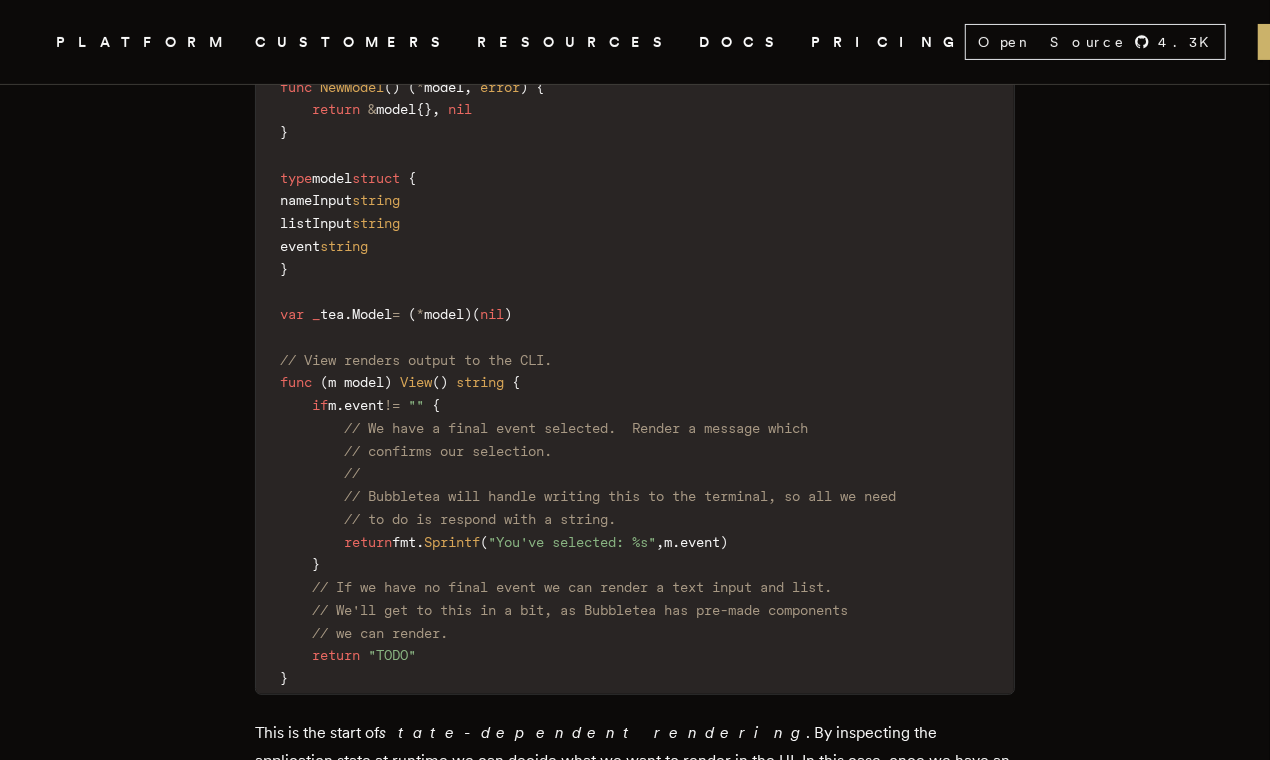 scroll, scrollTop: 5014, scrollLeft: 0, axis: vertical 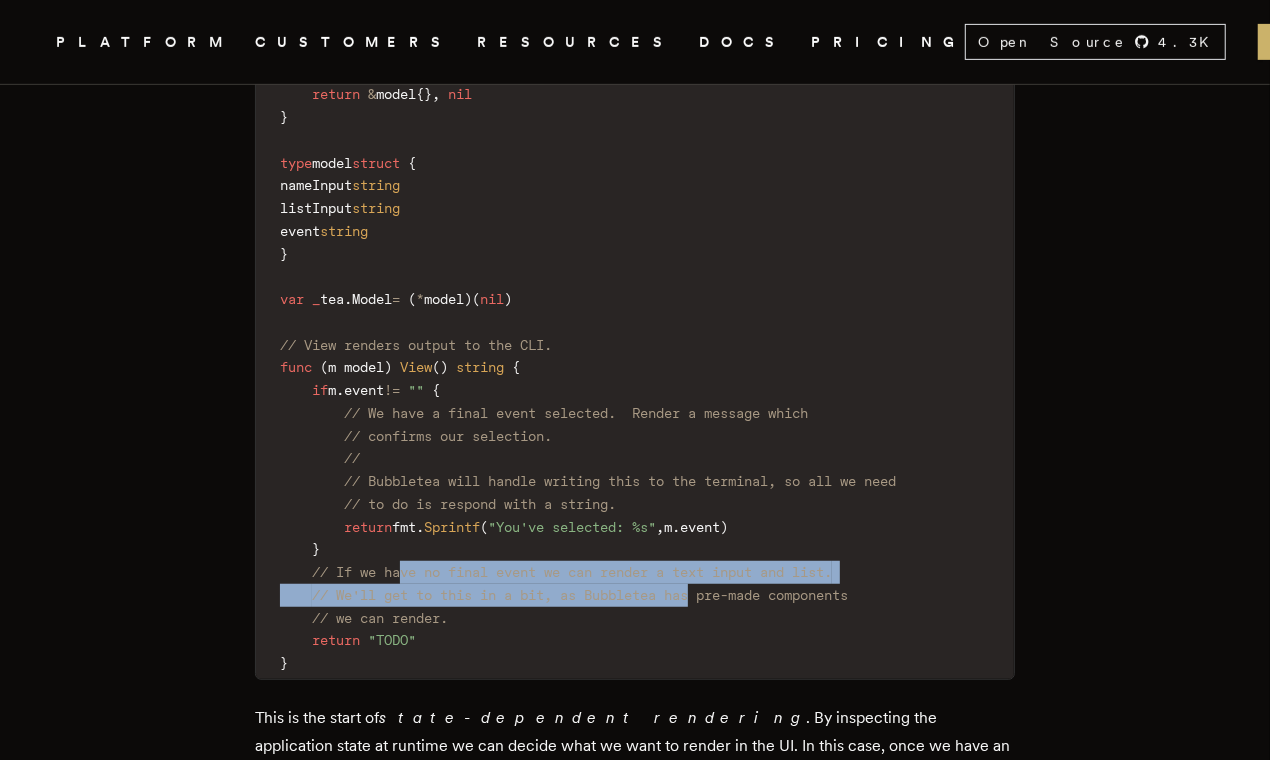 drag, startPoint x: 451, startPoint y: 559, endPoint x: 720, endPoint y: 574, distance: 269.41788 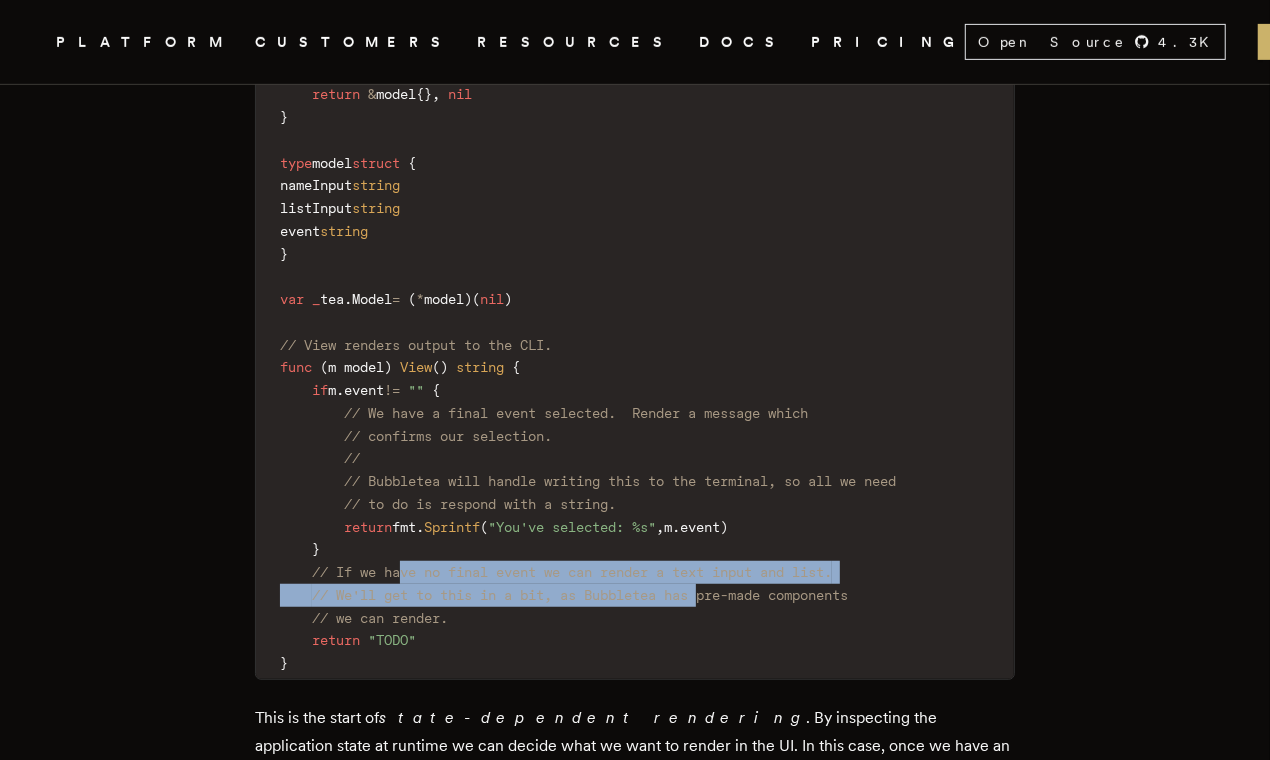 click on "// We'll get to this in a bit, as Bubbletea has pre-made components" at bounding box center (580, 595) 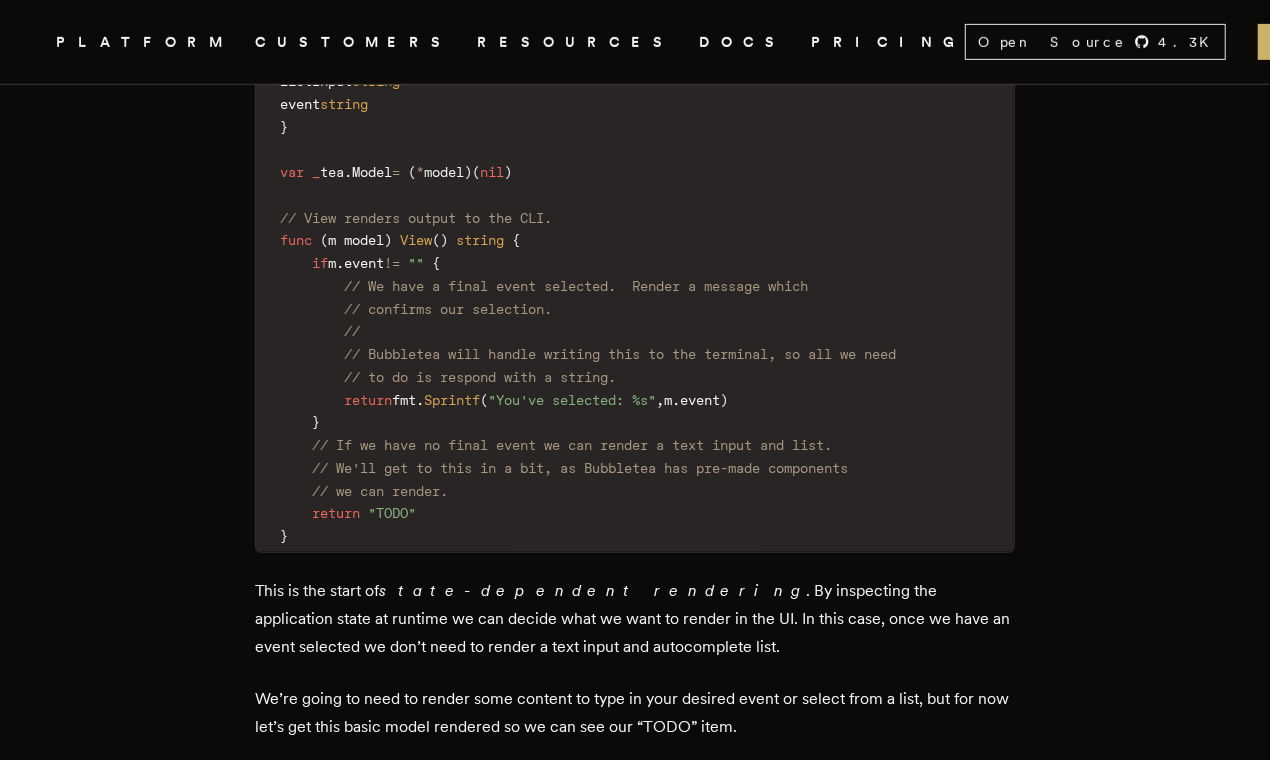 scroll, scrollTop: 5278, scrollLeft: 0, axis: vertical 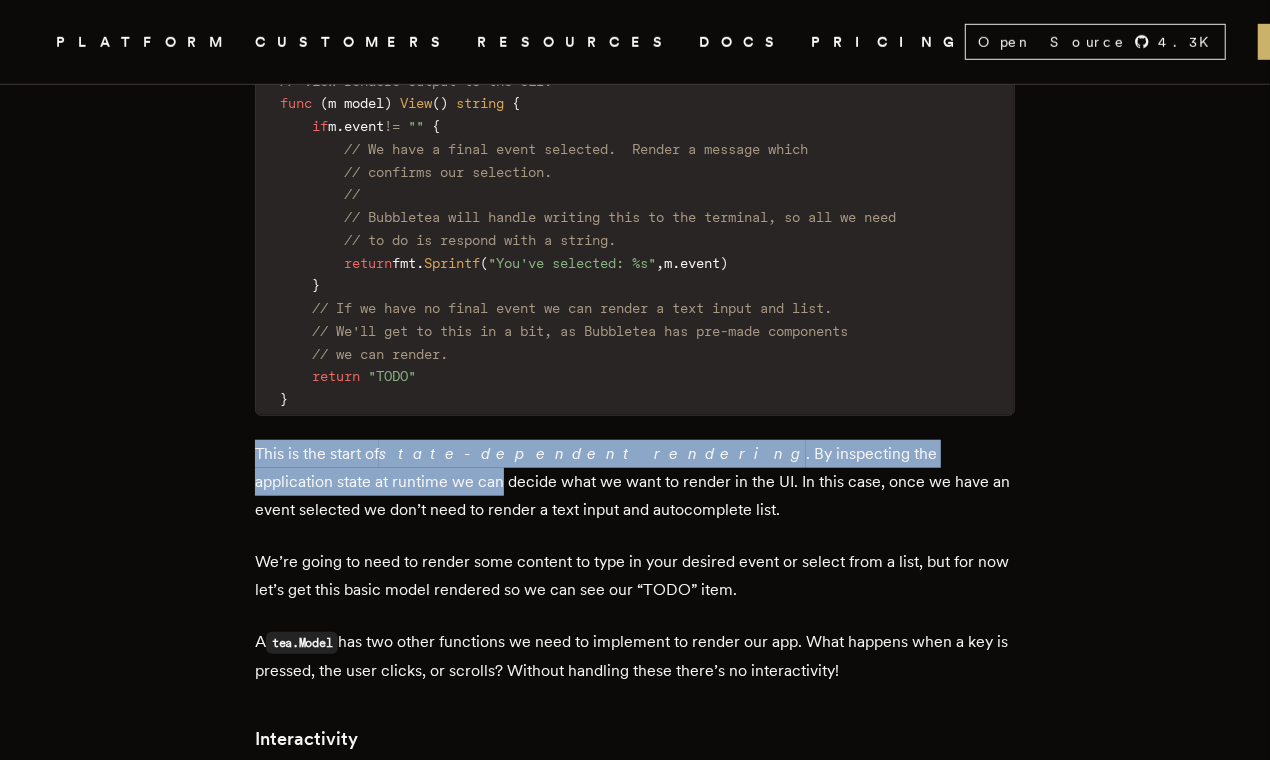 drag, startPoint x: 261, startPoint y: 433, endPoint x: 960, endPoint y: 435, distance: 699.00287 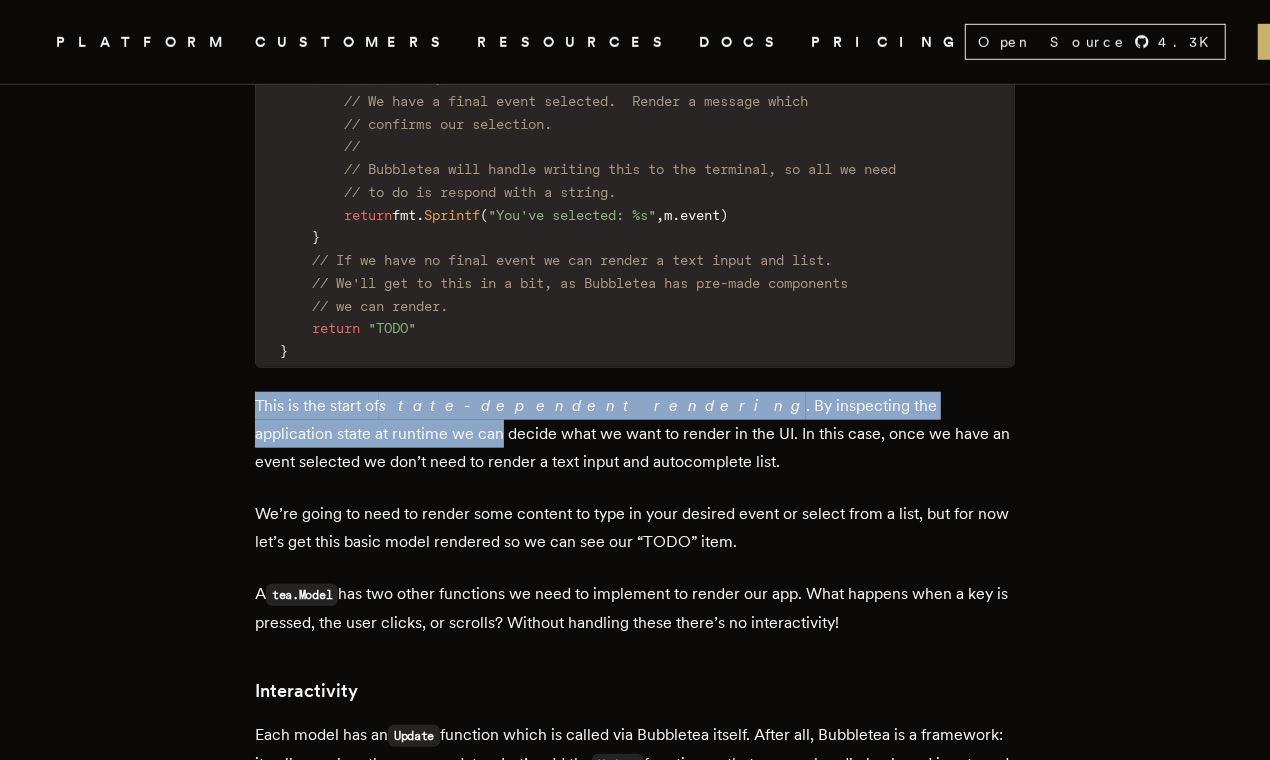scroll, scrollTop: 5333, scrollLeft: 0, axis: vertical 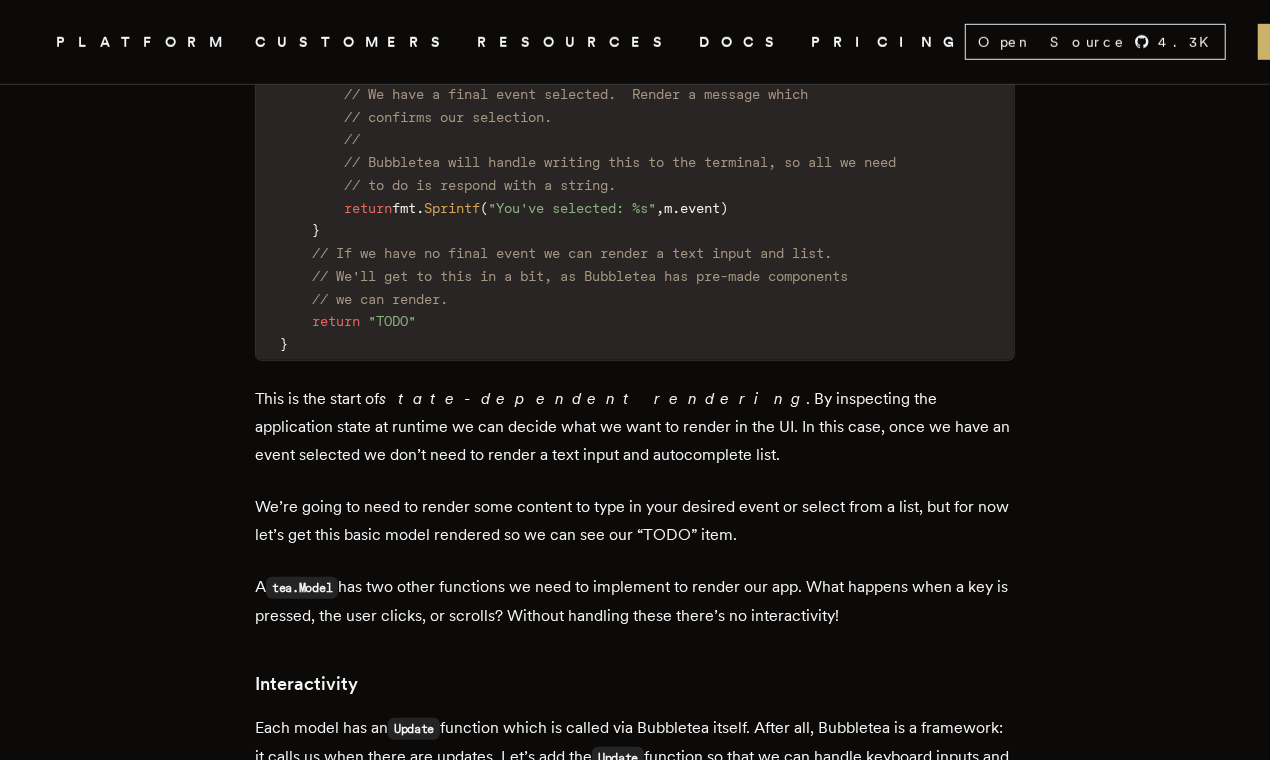 click on "This is the start of  state-dependent rendering . By inspecting the application state at runtime we can decide what we want to render in the UI. In this case, once we have an event selected we don’t need to render a text input and autocomplete list." at bounding box center (635, 427) 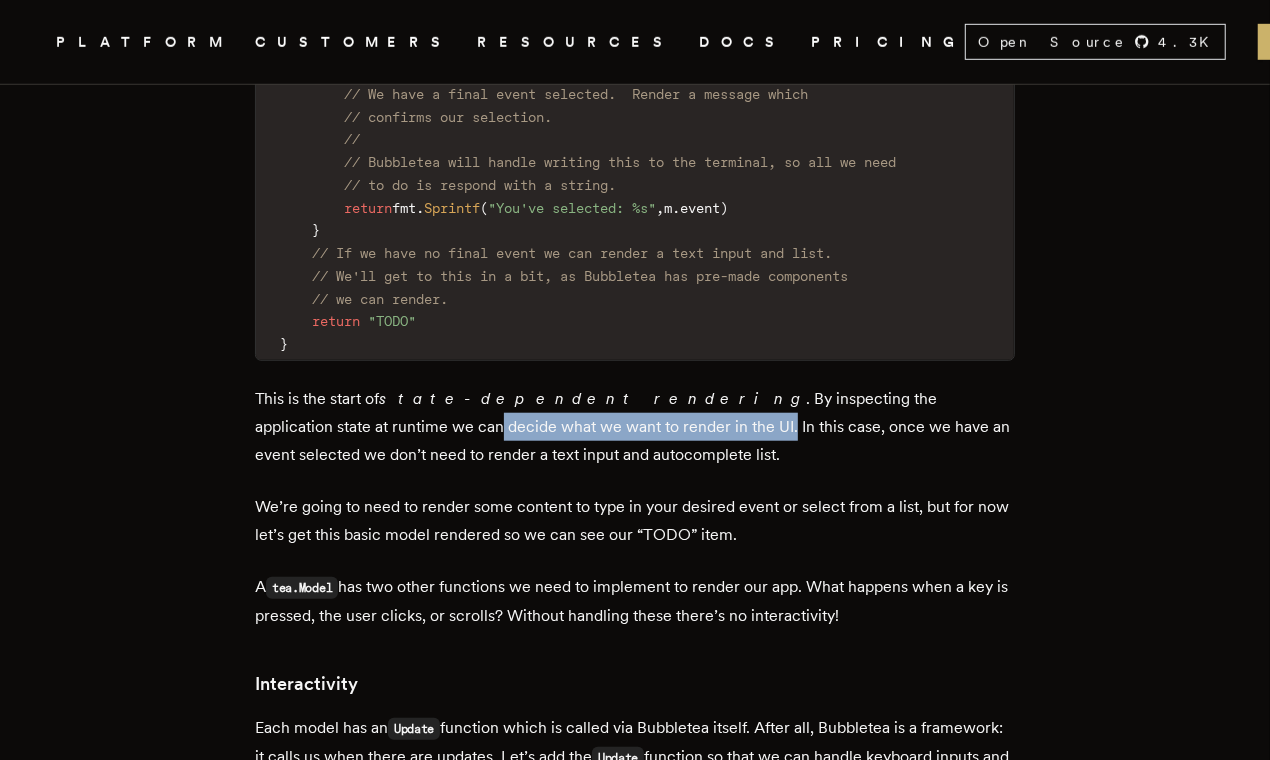 drag, startPoint x: 945, startPoint y: 375, endPoint x: 548, endPoint y: 403, distance: 397.98618 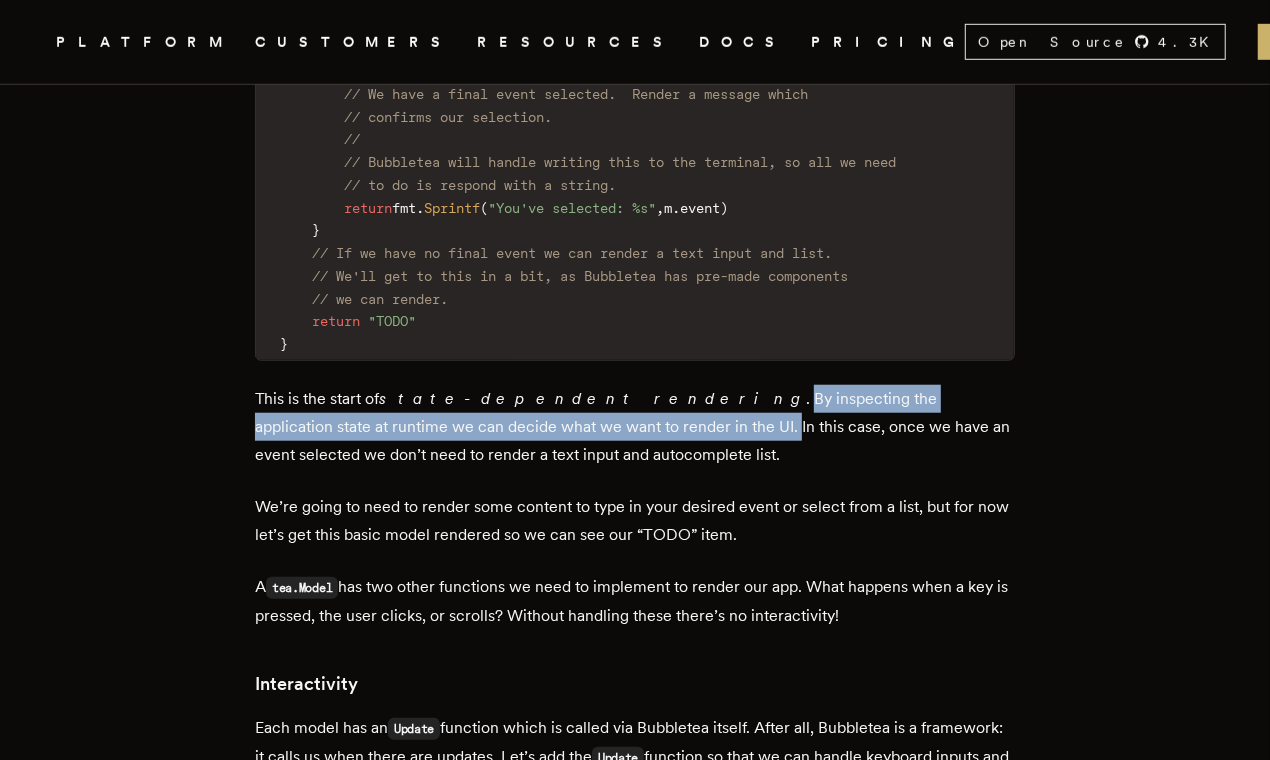 drag, startPoint x: 548, startPoint y: 403, endPoint x: 594, endPoint y: 383, distance: 50.159744 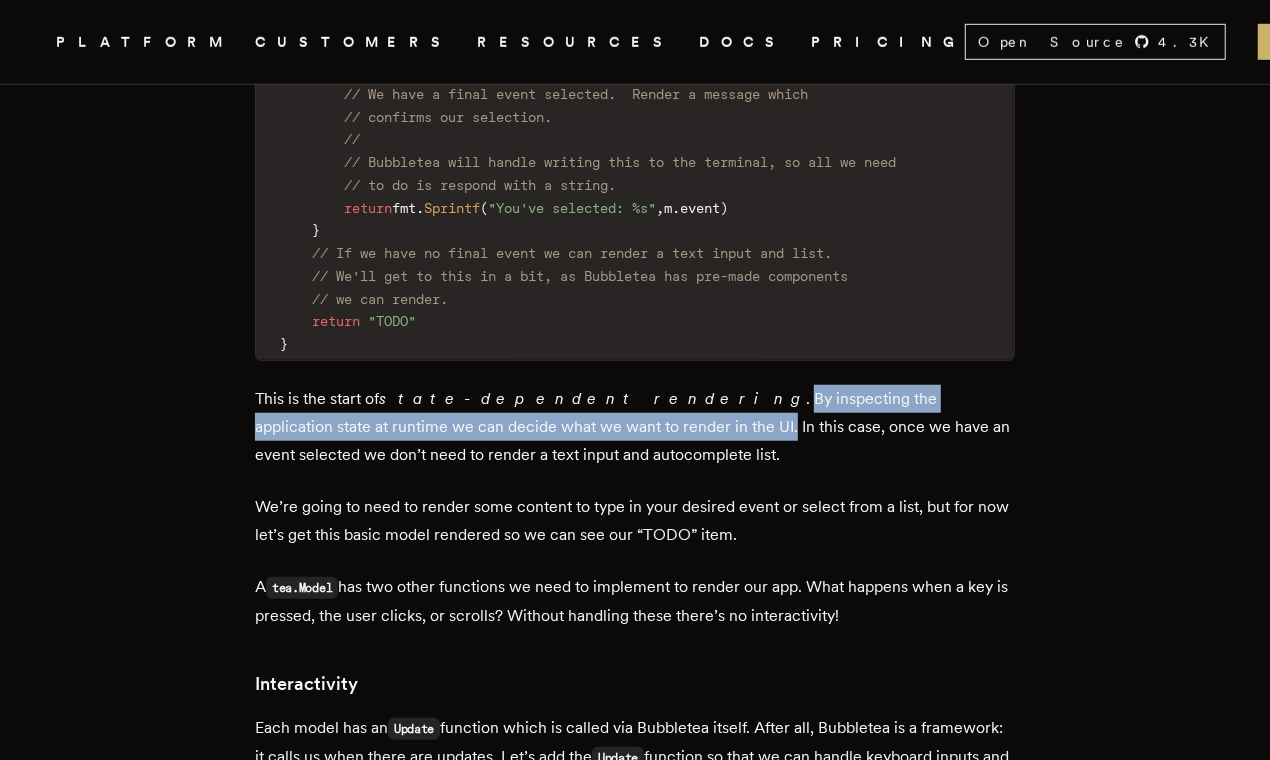 drag, startPoint x: 594, startPoint y: 383, endPoint x: 544, endPoint y: 403, distance: 53.851646 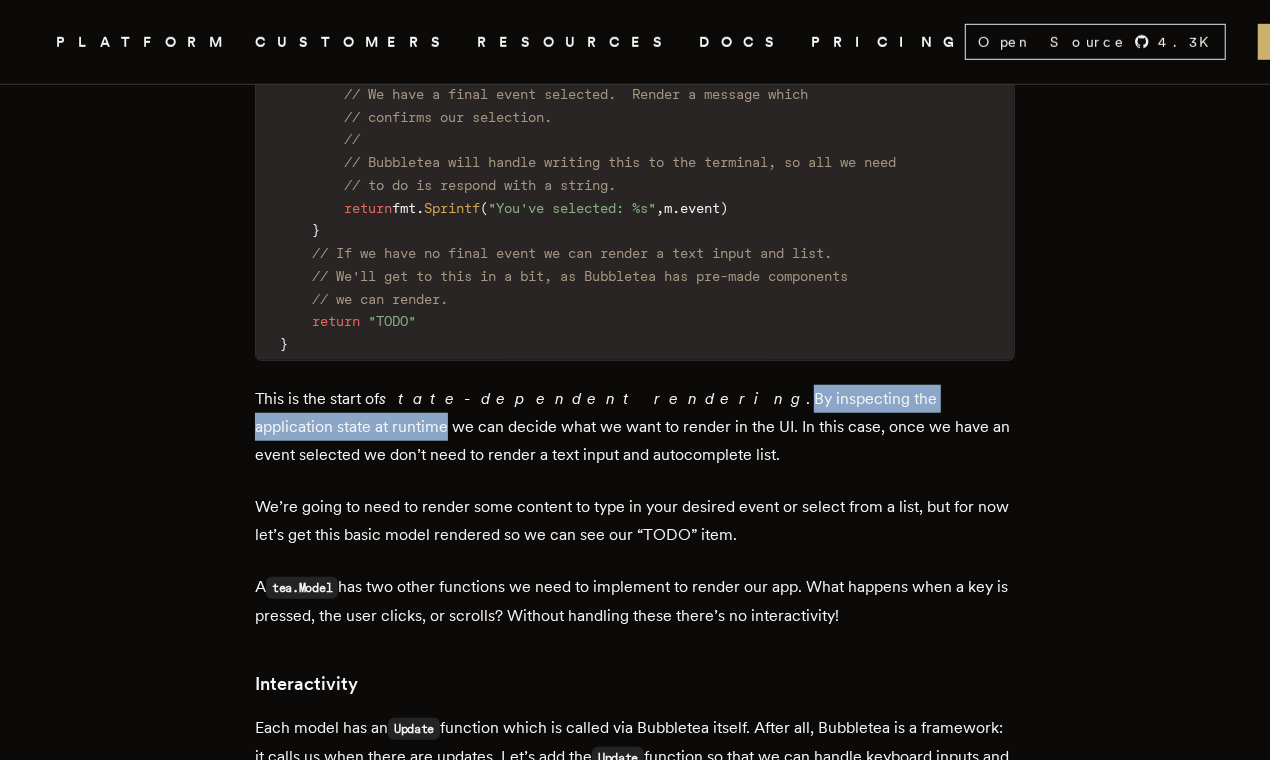 drag, startPoint x: 598, startPoint y: 383, endPoint x: 914, endPoint y: 375, distance: 316.10126 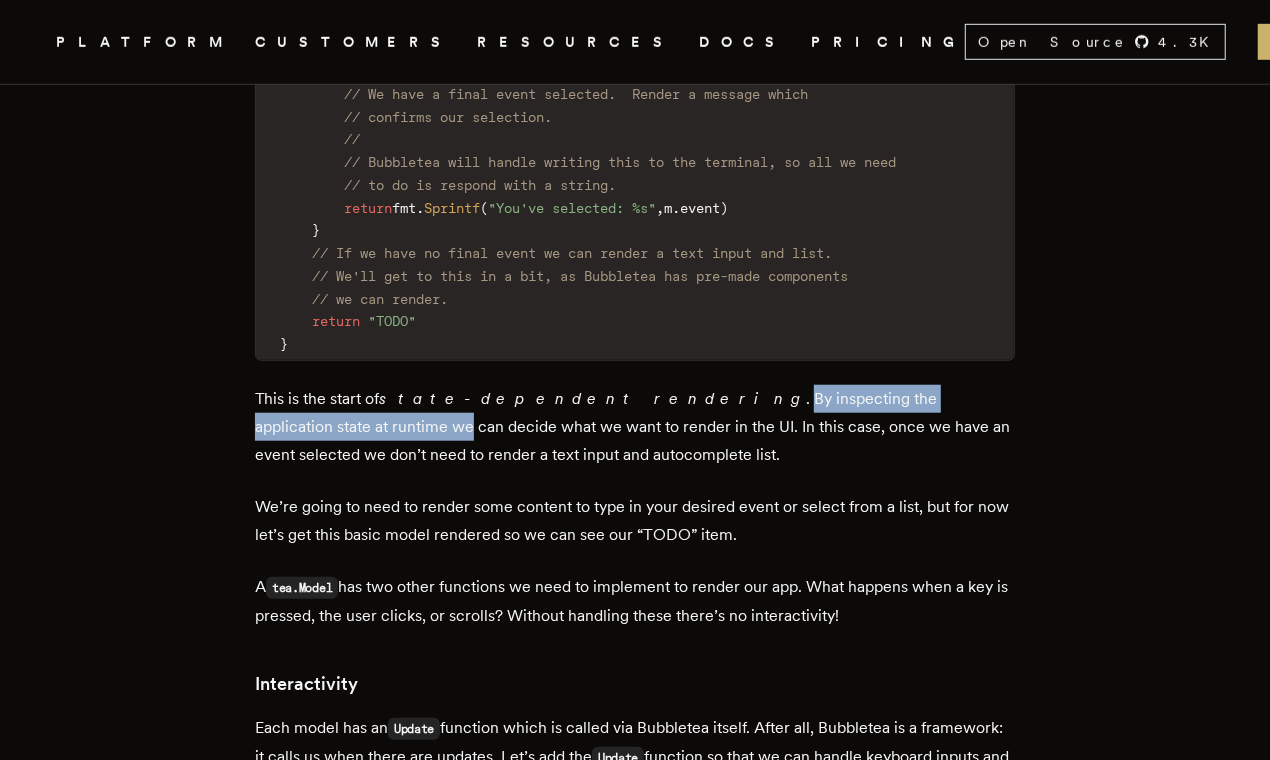 click on "This is the start of  state-dependent rendering . By inspecting the application state at runtime we can decide what we want to render in the UI. In this case, once we have an event selected we don’t need to render a text input and autocomplete list." at bounding box center (635, 427) 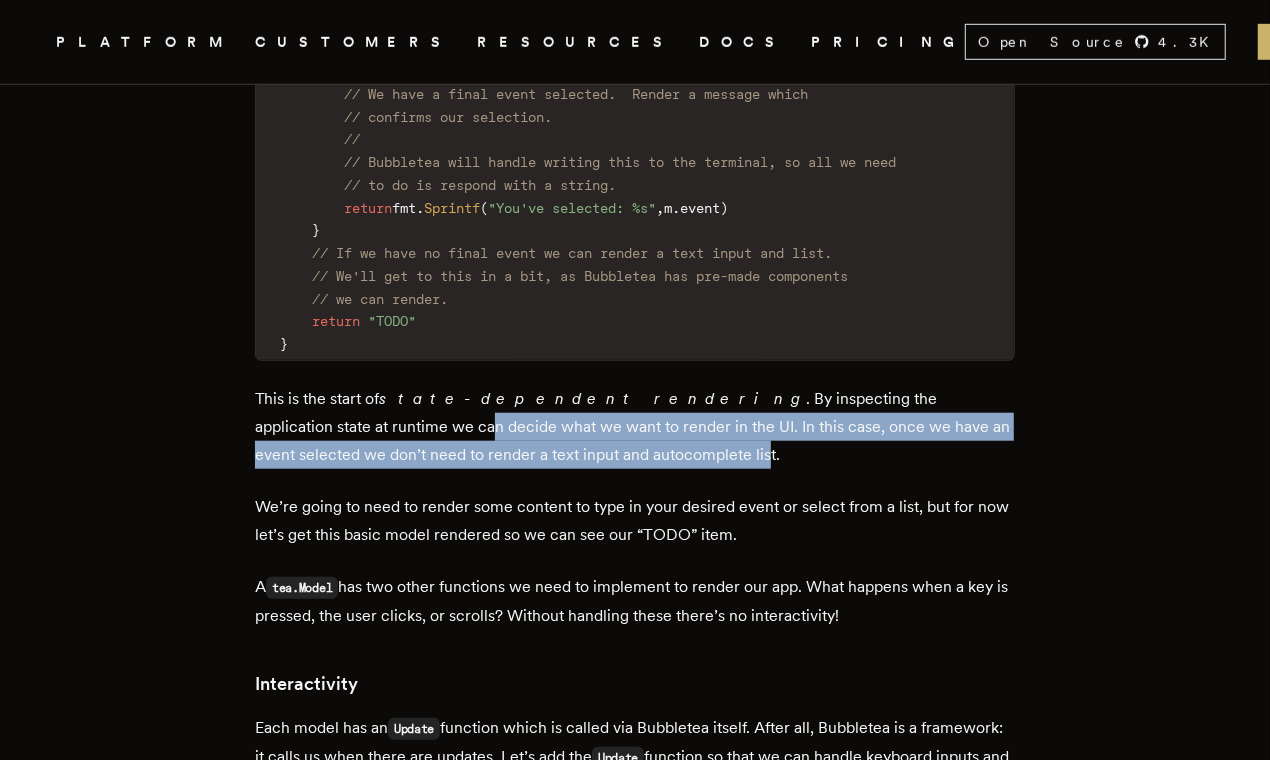 drag, startPoint x: 950, startPoint y: 375, endPoint x: 546, endPoint y: 432, distance: 408.00122 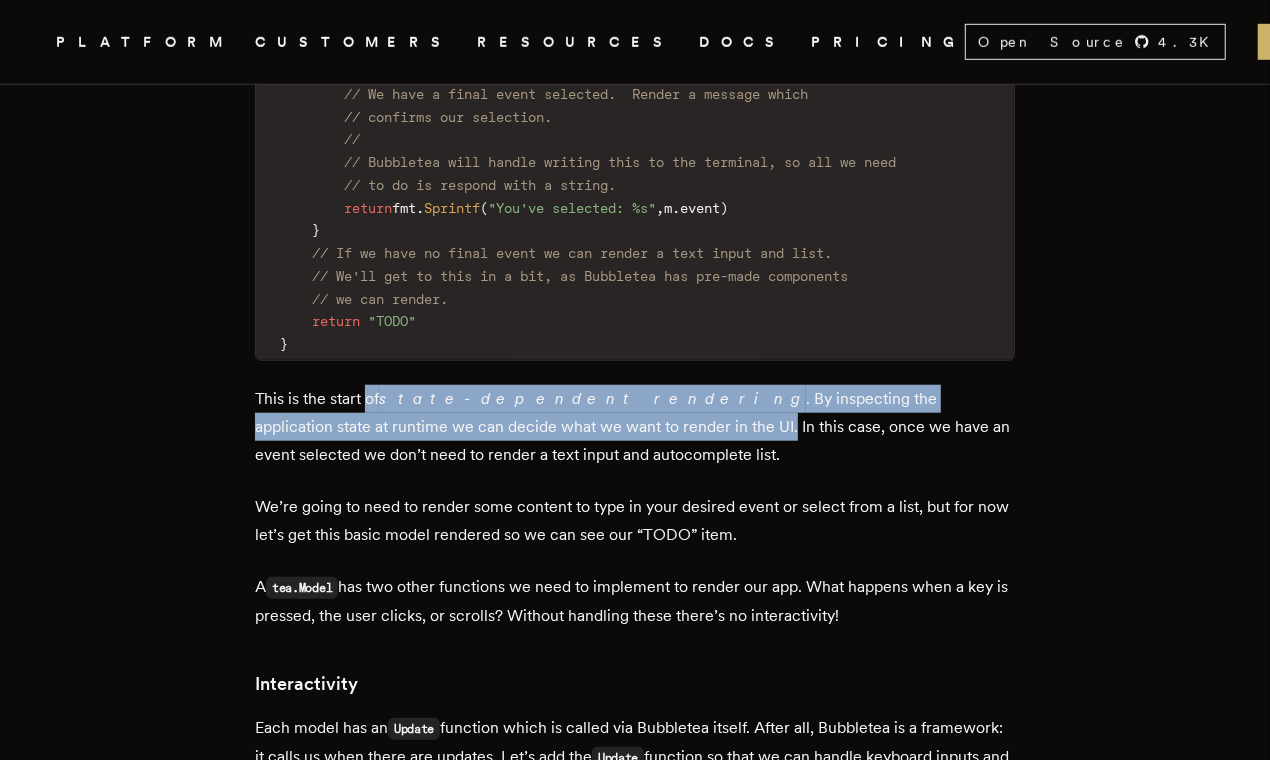 drag, startPoint x: 393, startPoint y: 378, endPoint x: 550, endPoint y: 404, distance: 159.1383 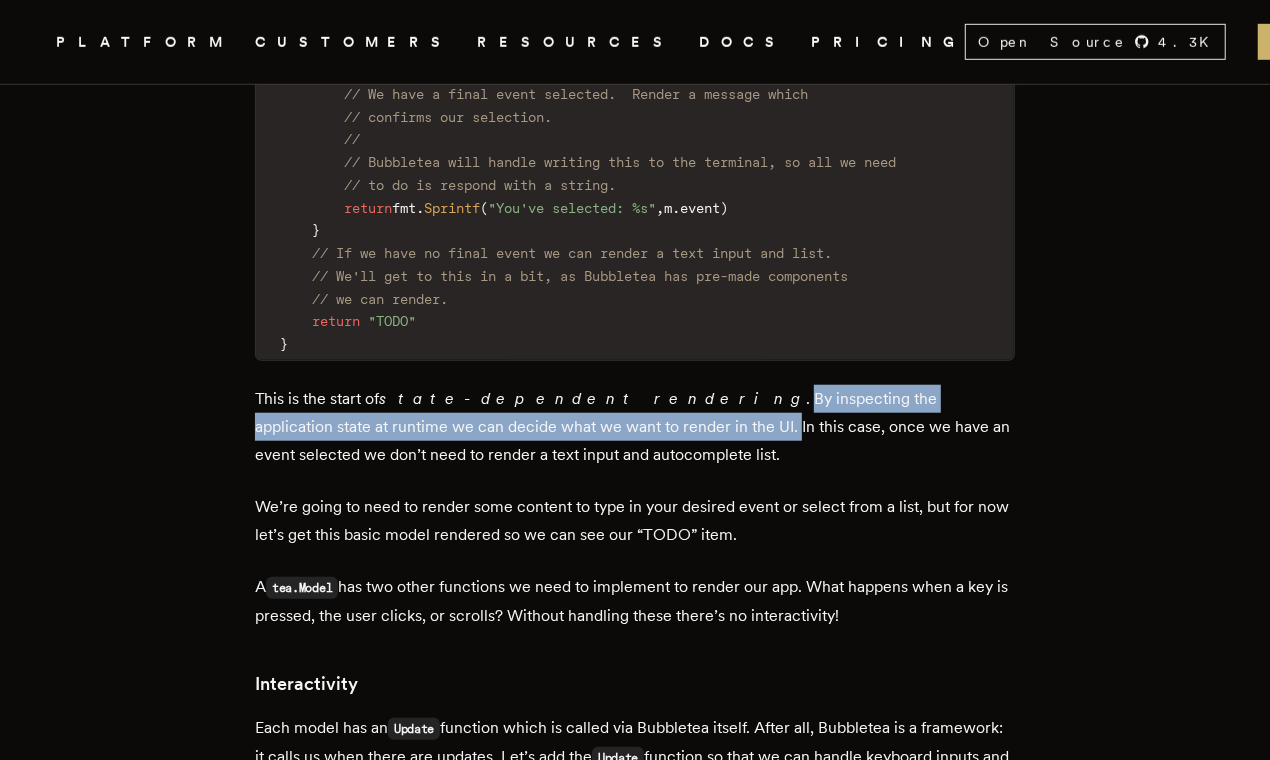 drag, startPoint x: 550, startPoint y: 404, endPoint x: 588, endPoint y: 384, distance: 42.941822 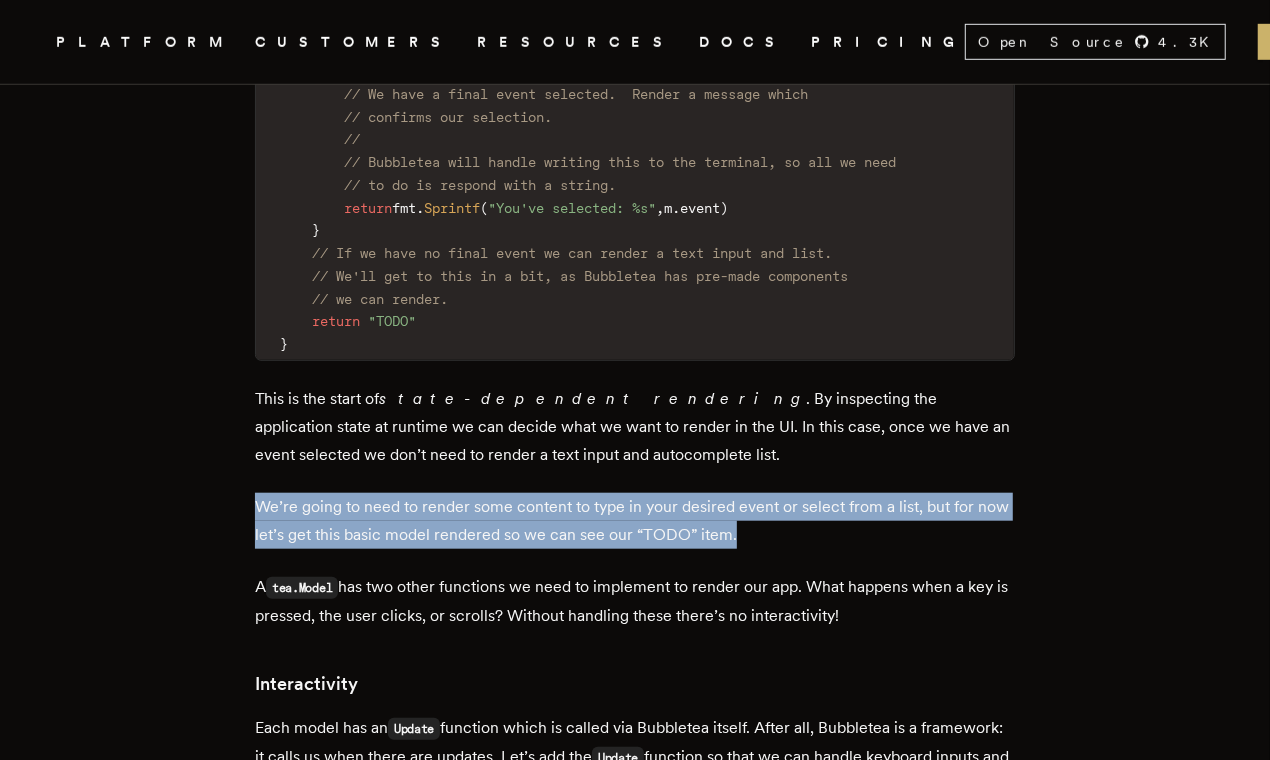 drag, startPoint x: 304, startPoint y: 480, endPoint x: 816, endPoint y: 515, distance: 513.1949 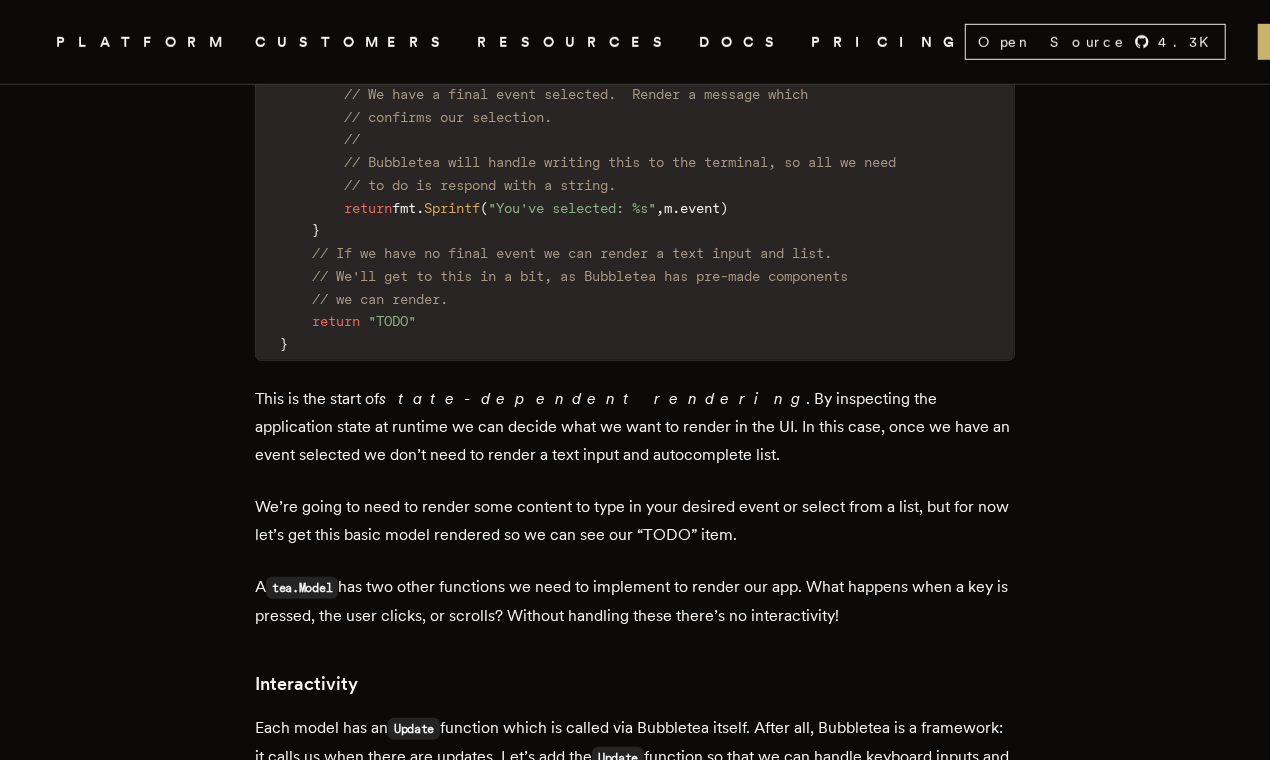 scroll, scrollTop: 5415, scrollLeft: 0, axis: vertical 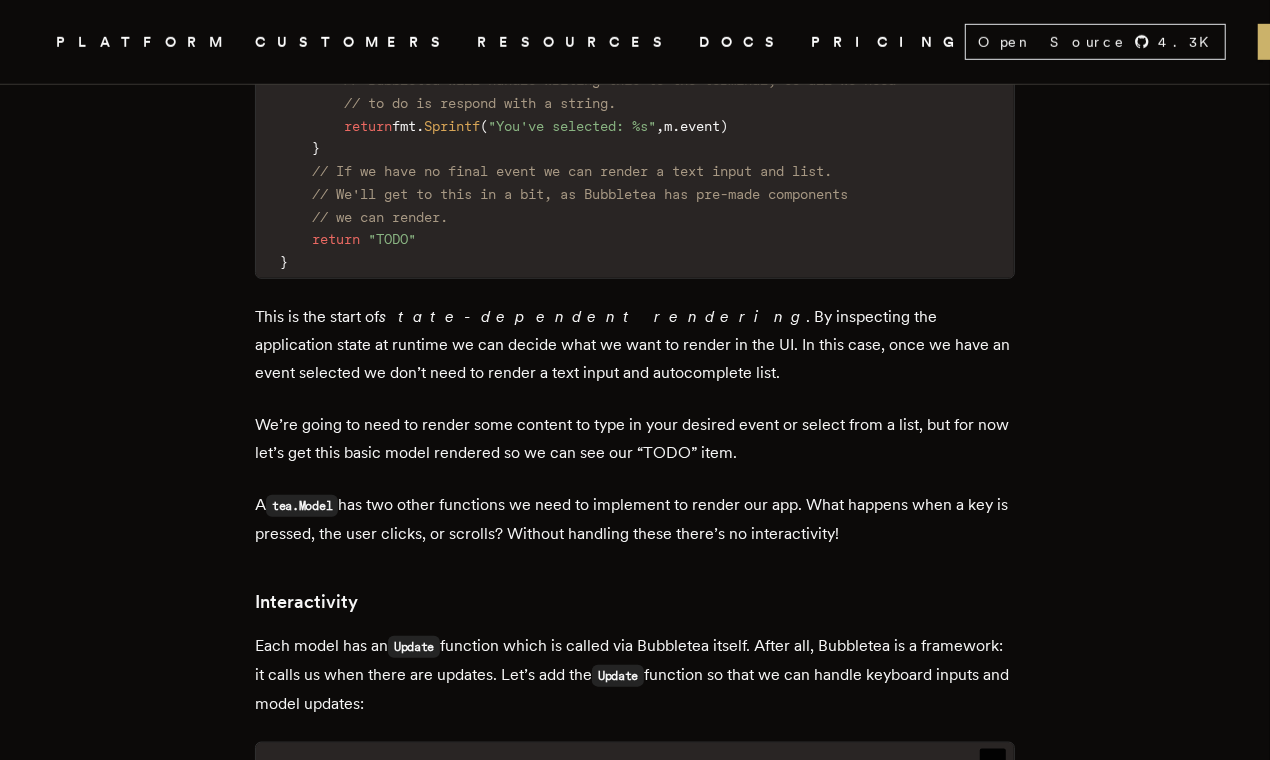 drag, startPoint x: 792, startPoint y: 494, endPoint x: 797, endPoint y: 479, distance: 15.811388 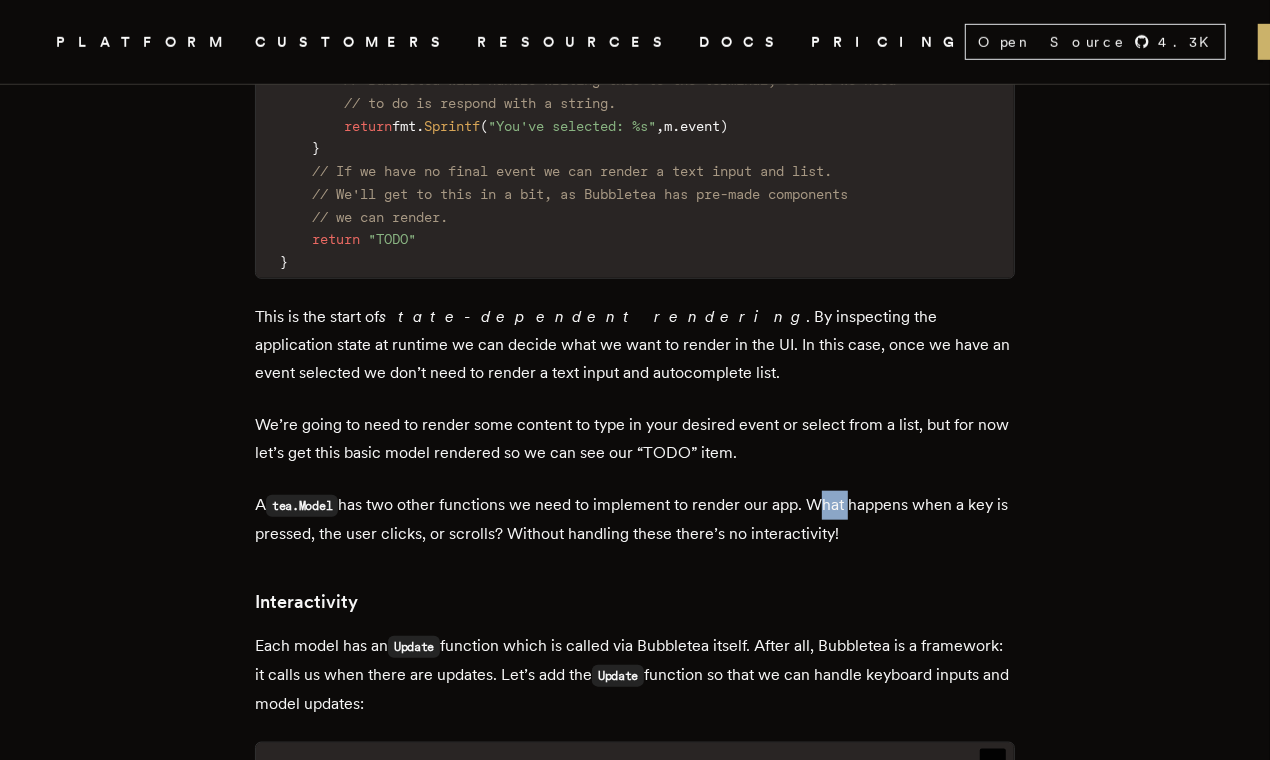 drag, startPoint x: 819, startPoint y: 479, endPoint x: 956, endPoint y: 481, distance: 137.0146 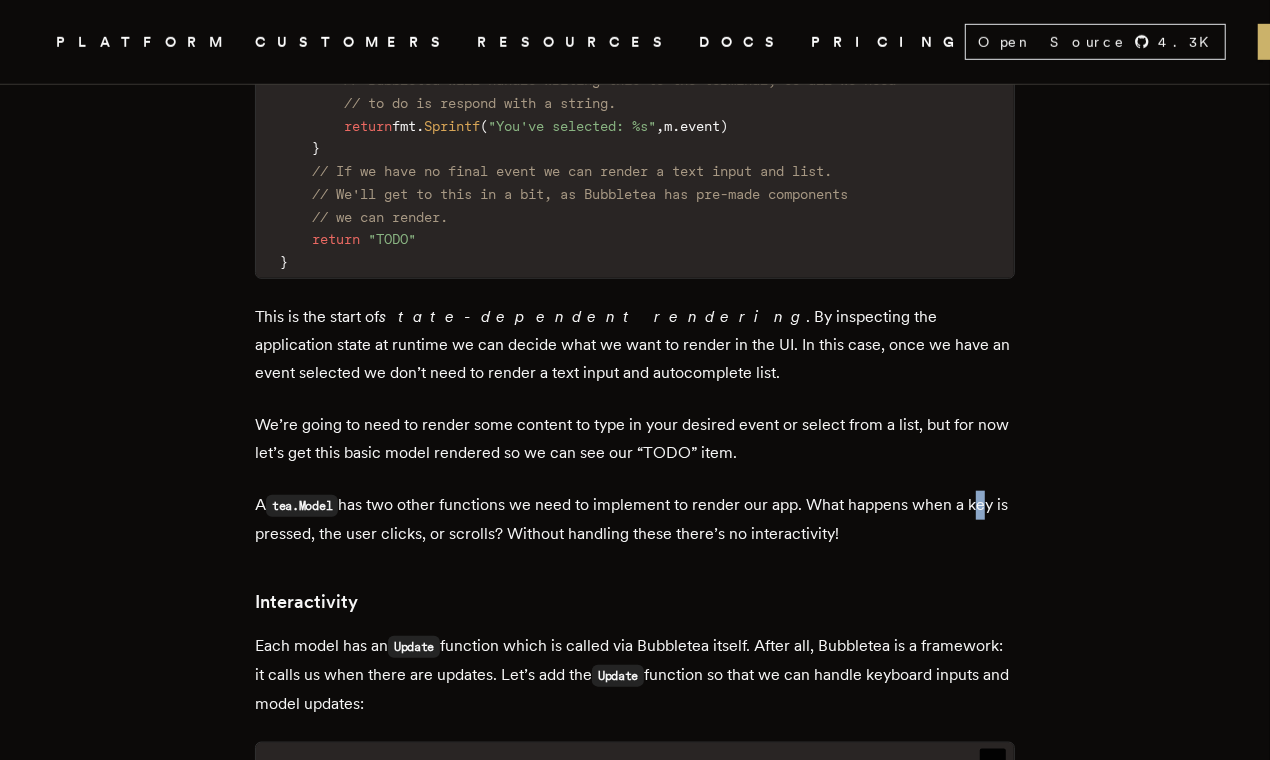 click on "A  tea.Model  has two other functions we need to implement to render our app. What happens when a key is pressed, the user clicks, or scrolls? Without handling these there’s no interactivity!" at bounding box center [635, 519] 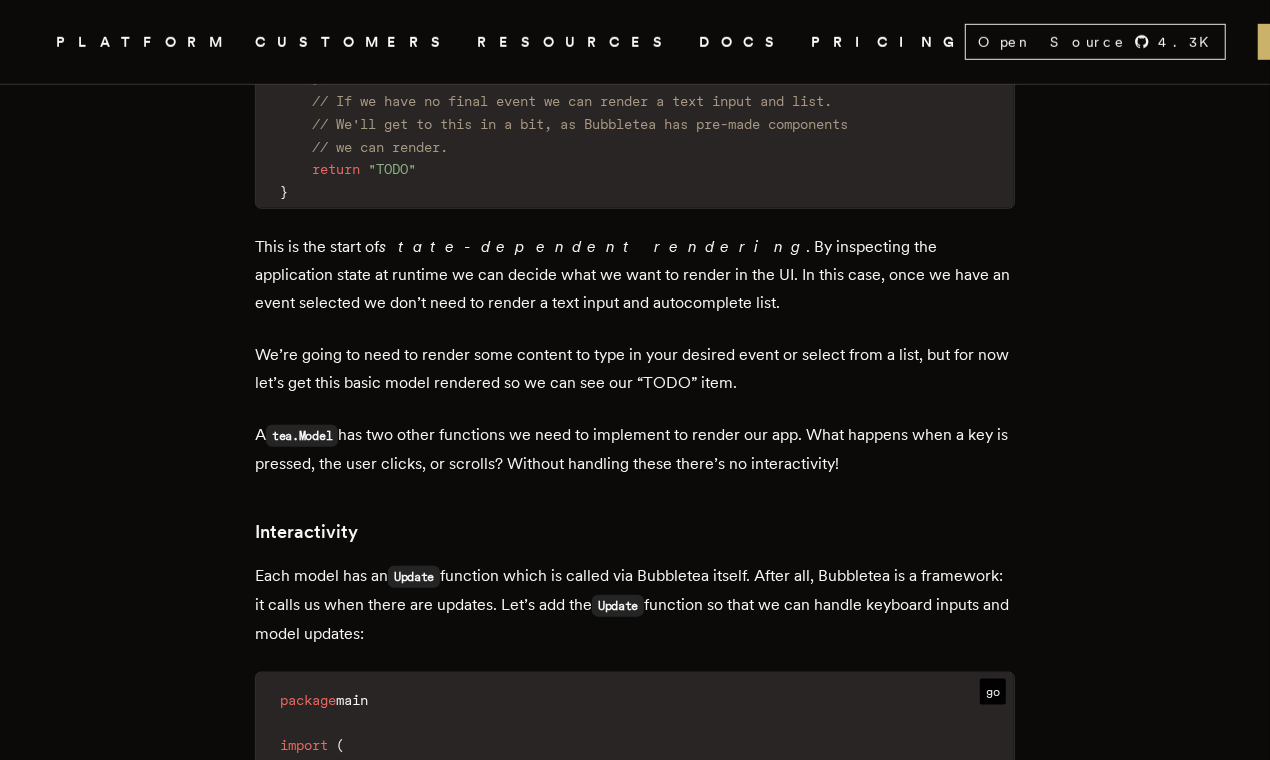 scroll, scrollTop: 5549, scrollLeft: 0, axis: vertical 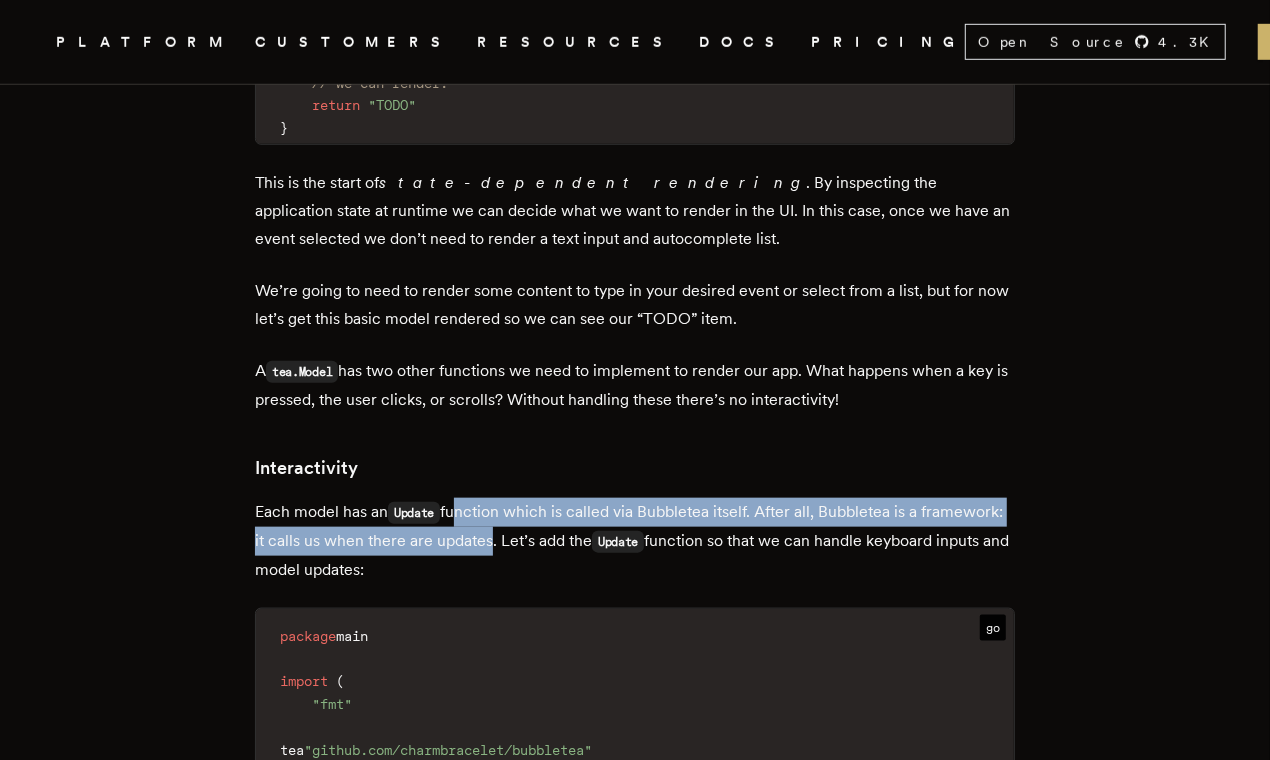 drag, startPoint x: 512, startPoint y: 487, endPoint x: 577, endPoint y: 518, distance: 72.013885 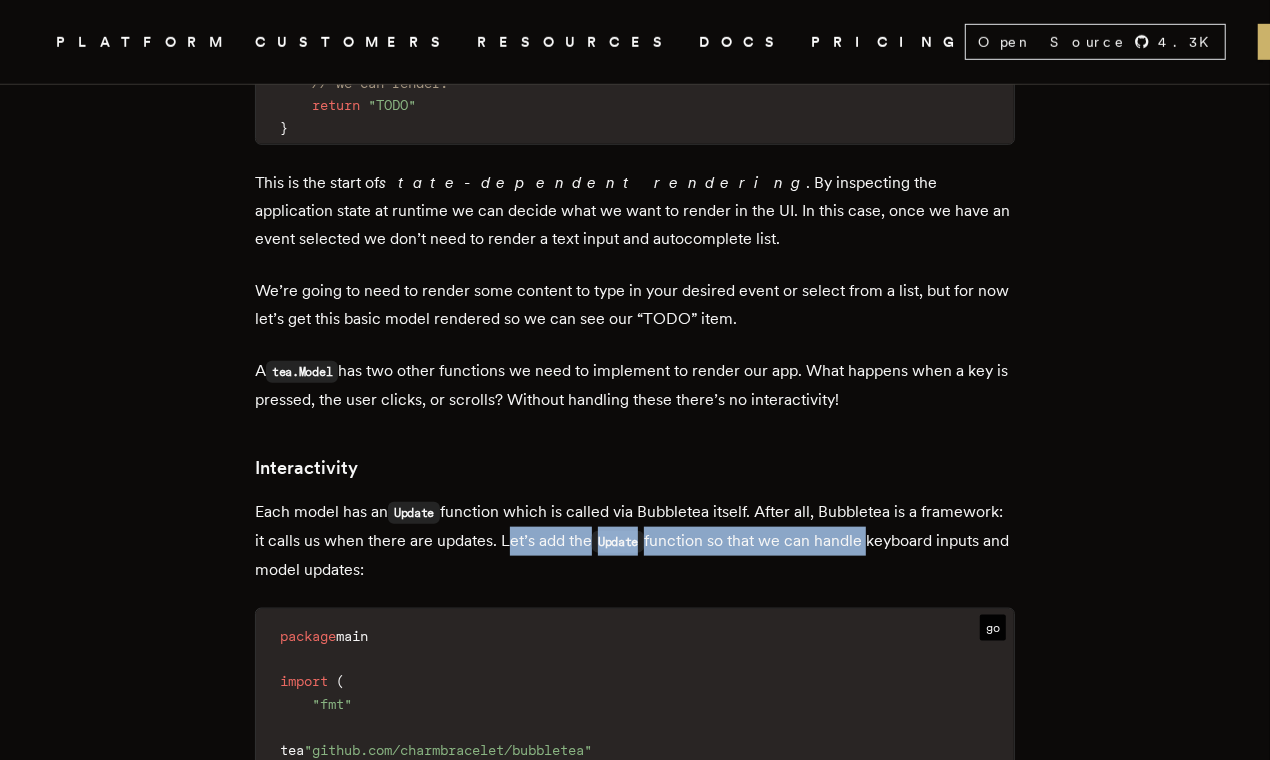 drag, startPoint x: 595, startPoint y: 522, endPoint x: 958, endPoint y: 521, distance: 363.00137 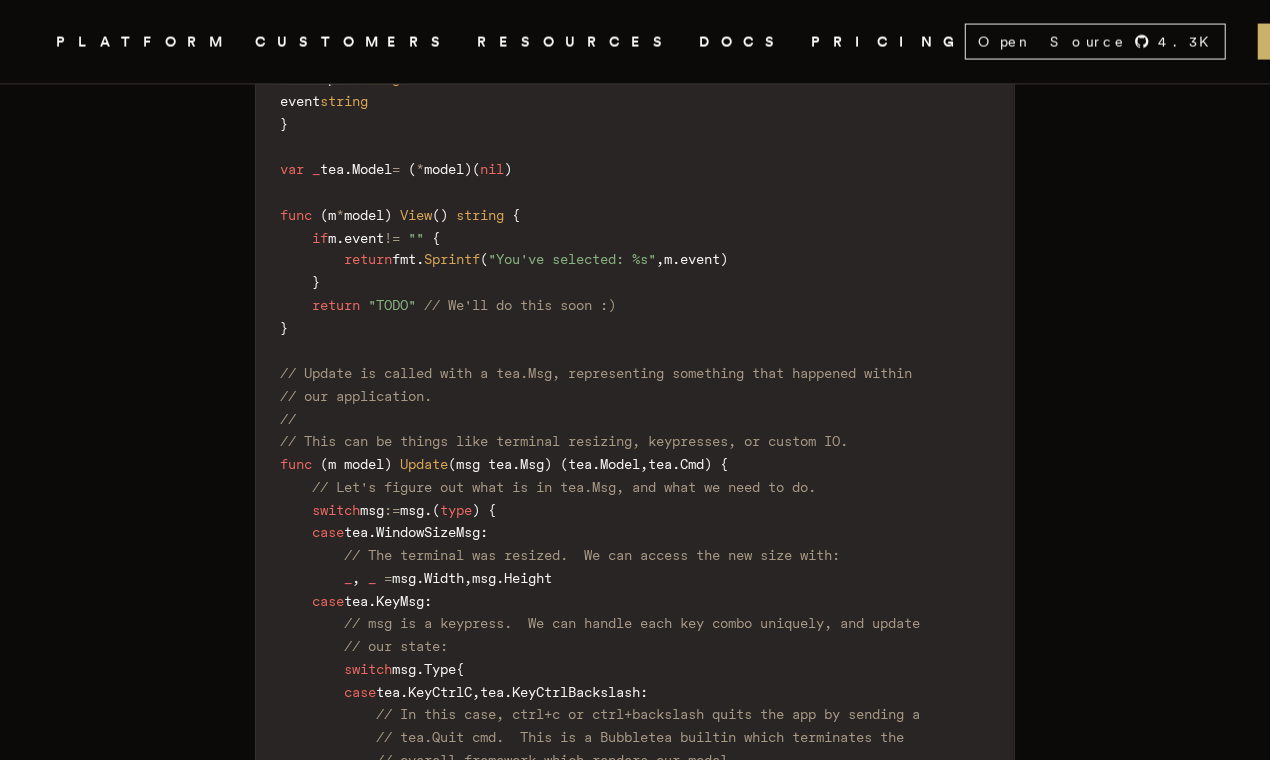 scroll, scrollTop: 6530, scrollLeft: 0, axis: vertical 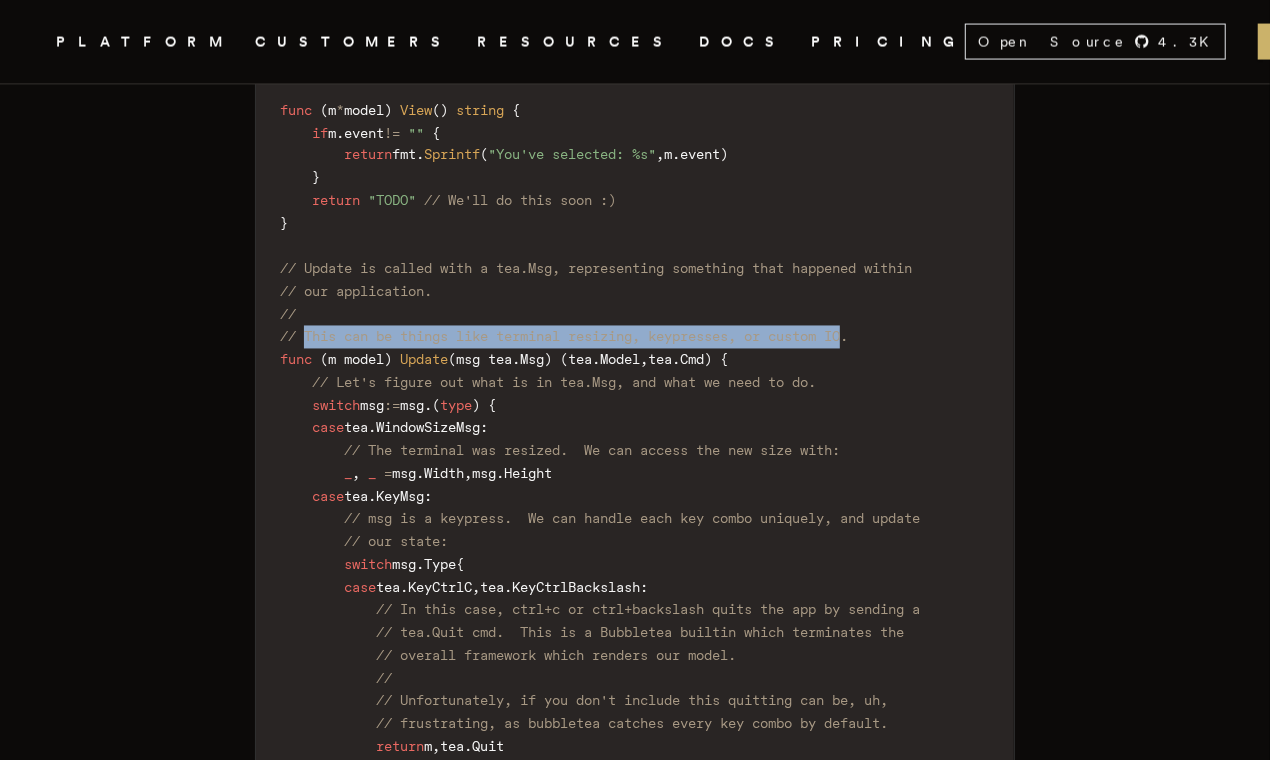 drag, startPoint x: 325, startPoint y: 321, endPoint x: 875, endPoint y: 312, distance: 550.0736 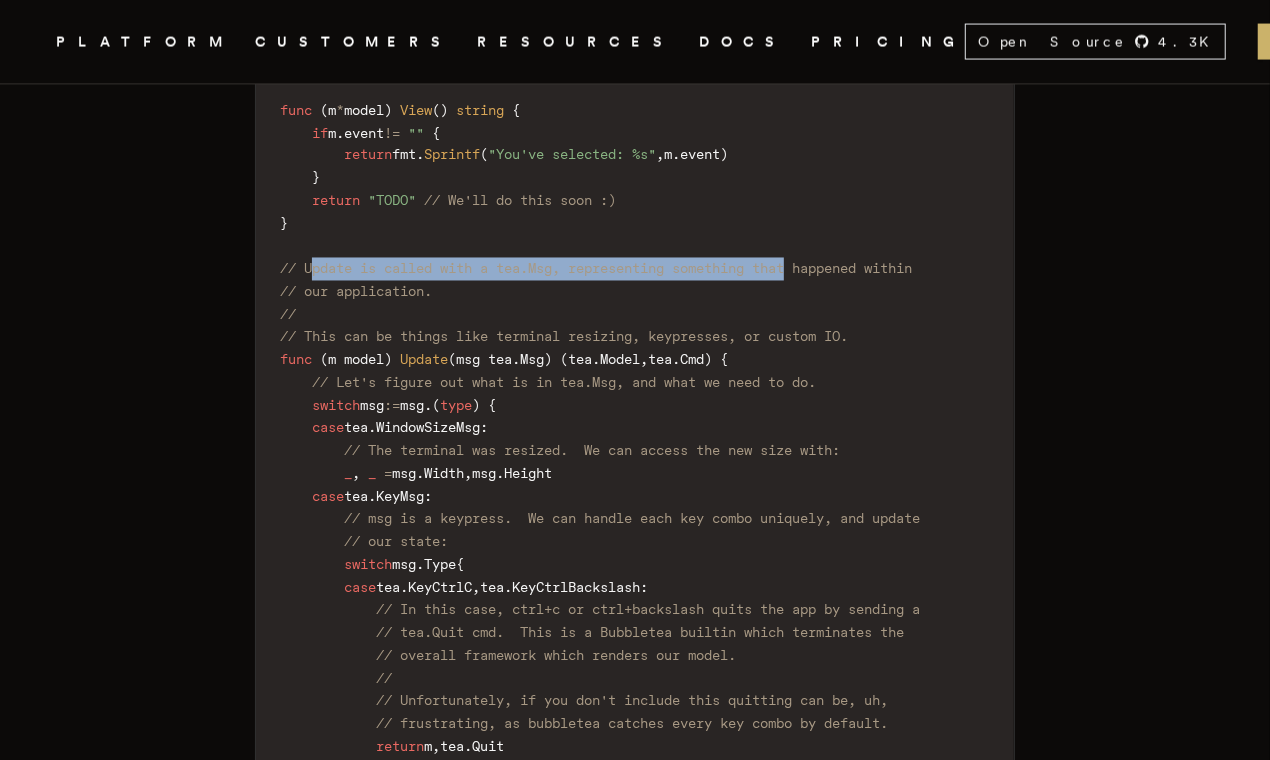 drag, startPoint x: 341, startPoint y: 259, endPoint x: 817, endPoint y: 255, distance: 476.0168 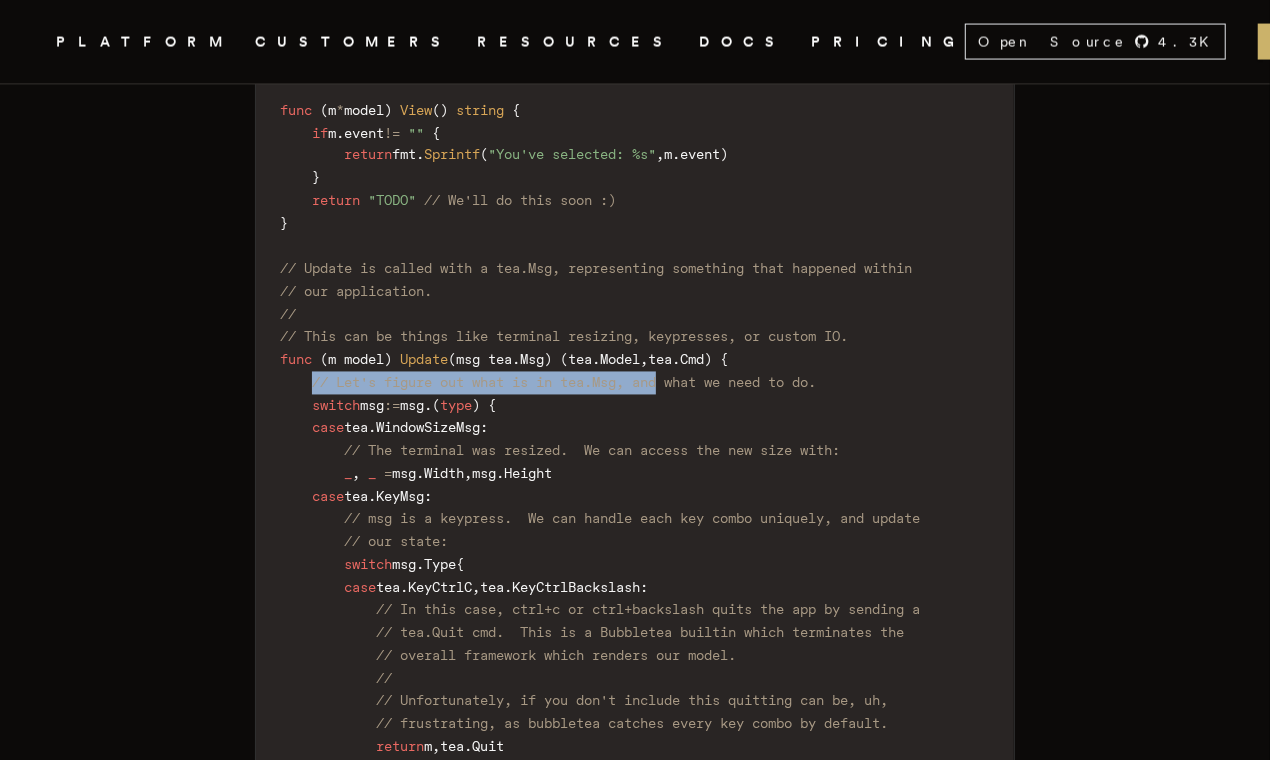 drag, startPoint x: 363, startPoint y: 363, endPoint x: 685, endPoint y: 360, distance: 322.01398 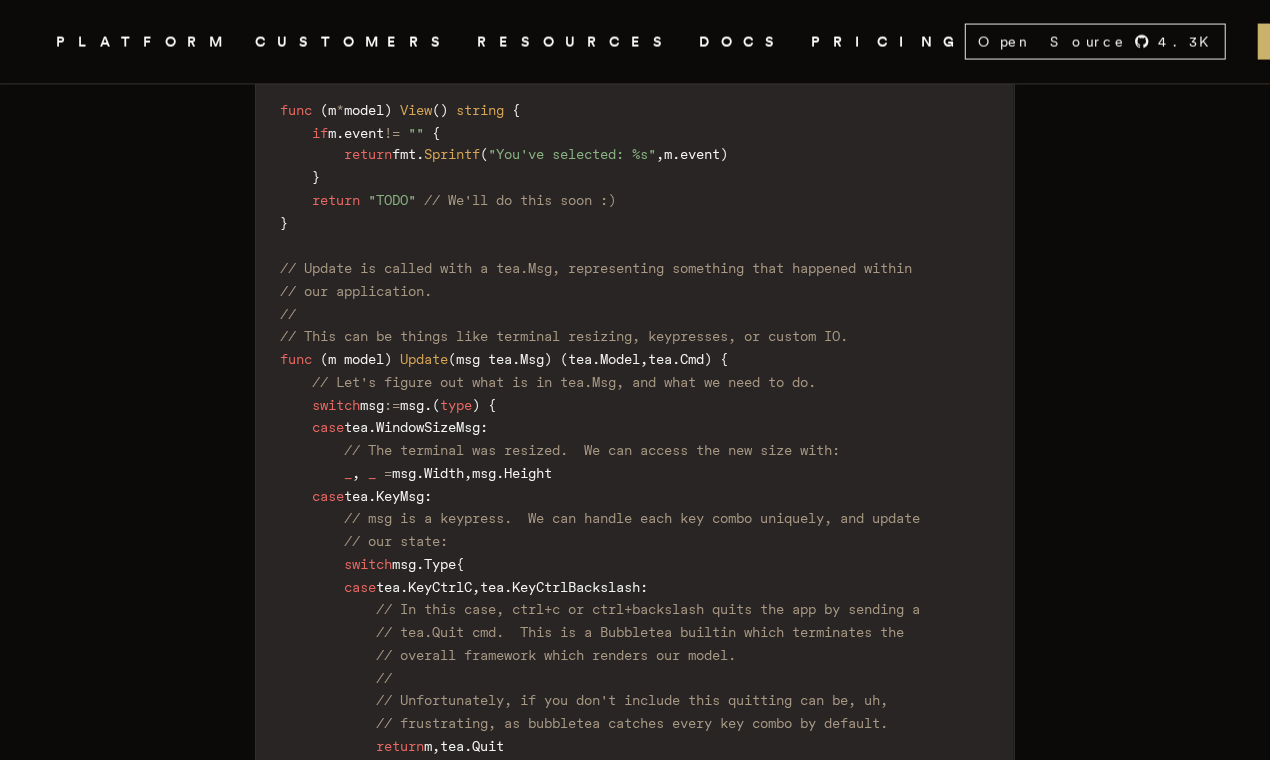 scroll, scrollTop: 6545, scrollLeft: 0, axis: vertical 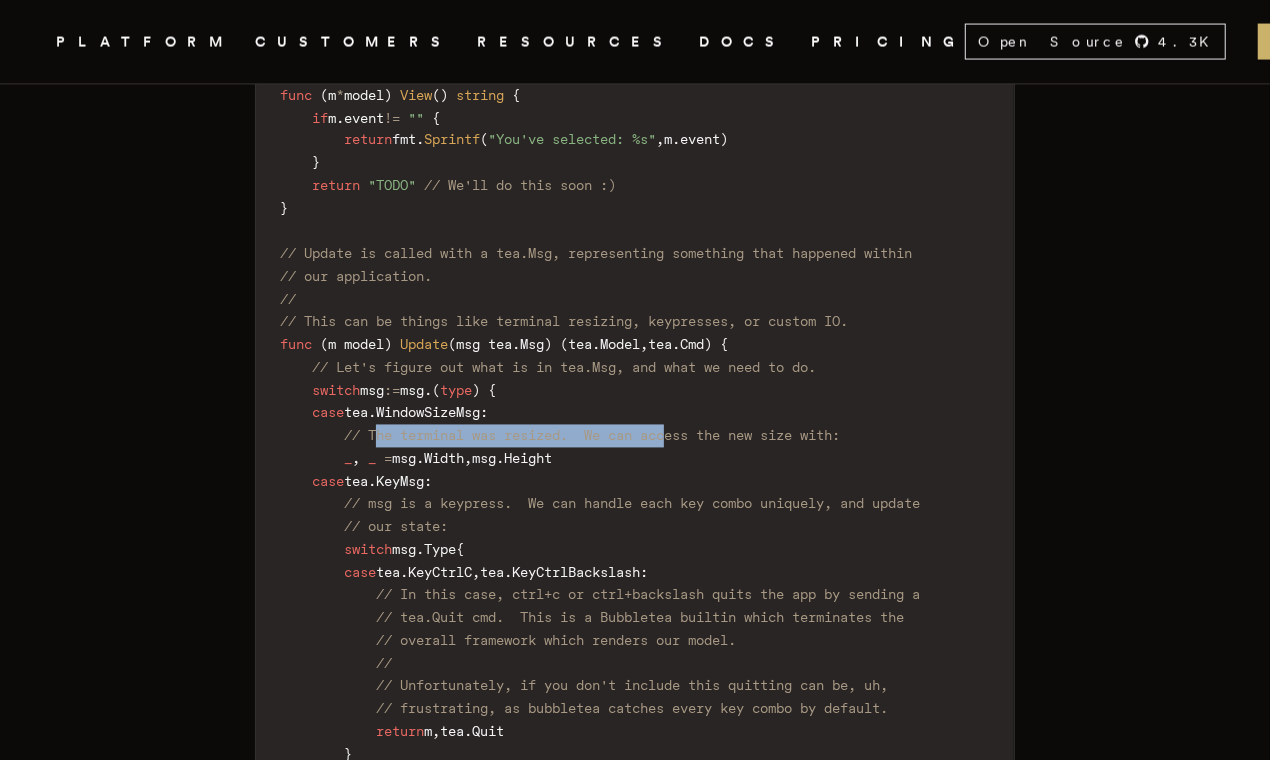 drag, startPoint x: 462, startPoint y: 418, endPoint x: 709, endPoint y: 417, distance: 247.00203 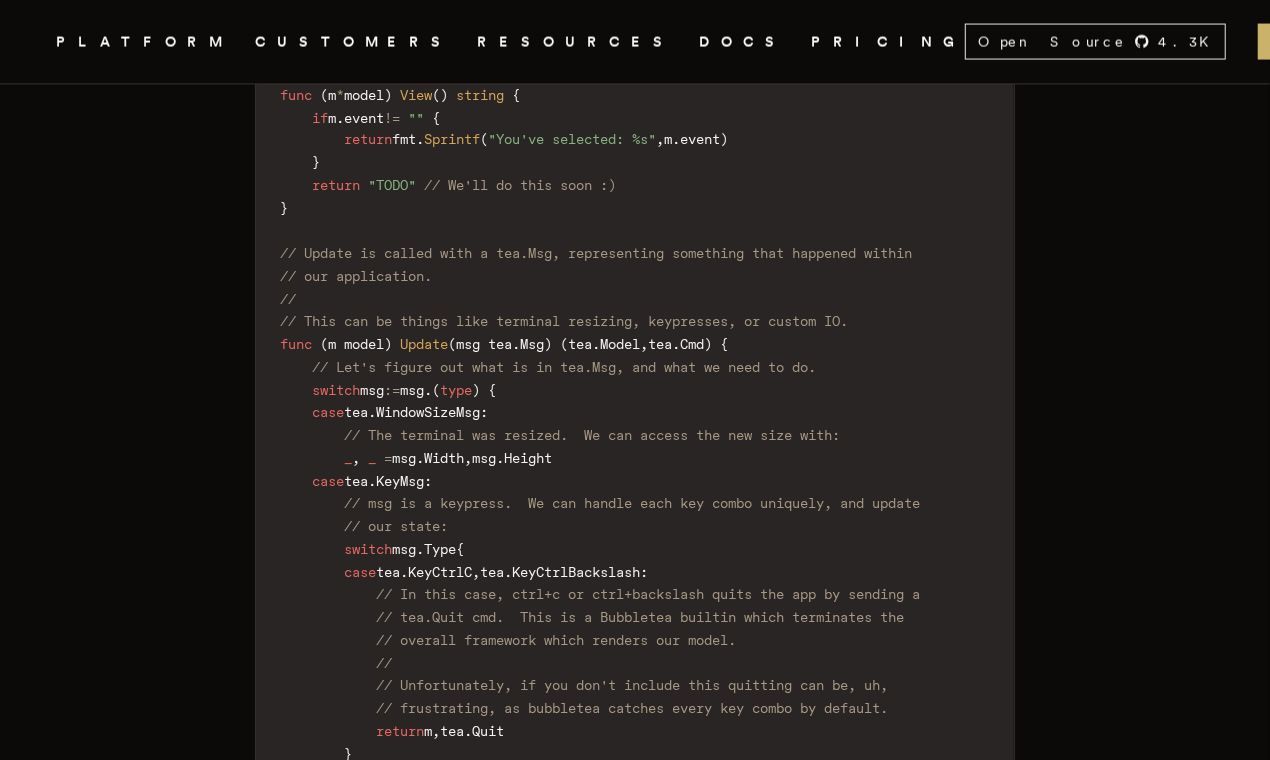click on "// The terminal was resized.  We can access the new size with:" at bounding box center (592, 436) 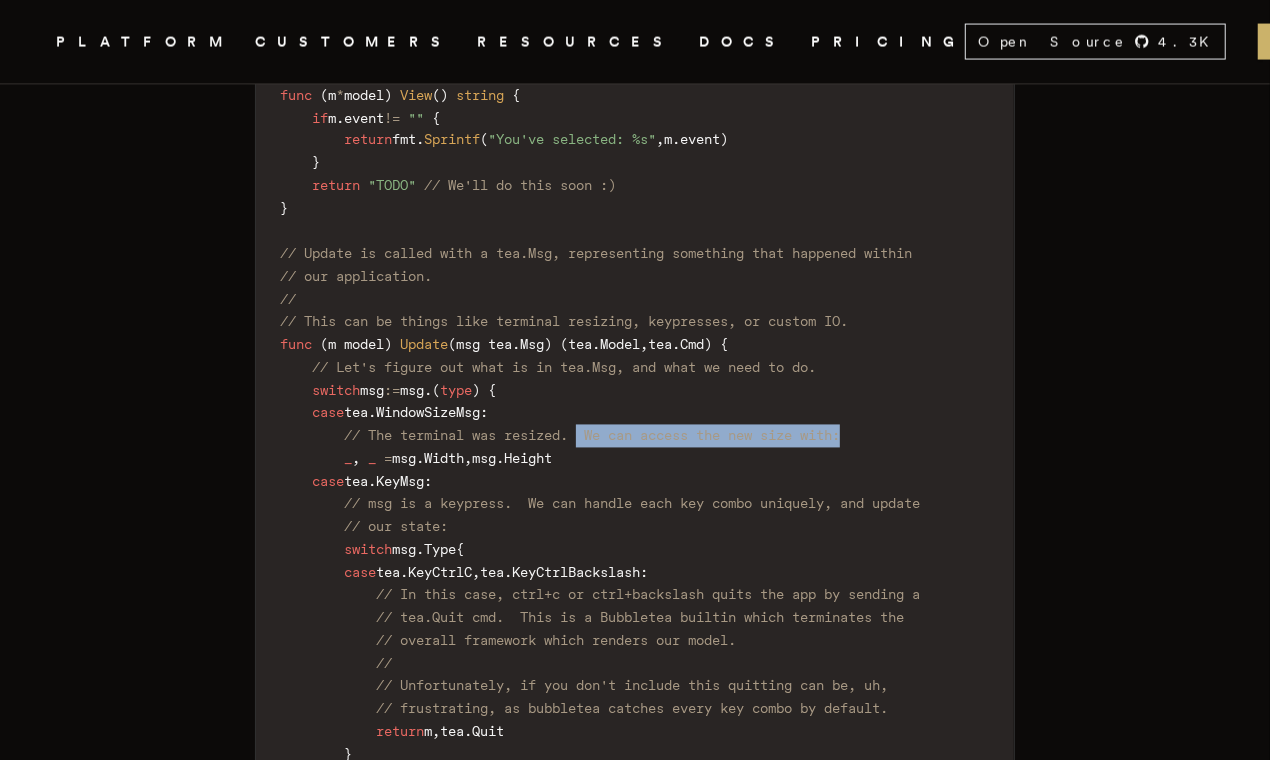 drag, startPoint x: 871, startPoint y: 417, endPoint x: 595, endPoint y: 419, distance: 276.00723 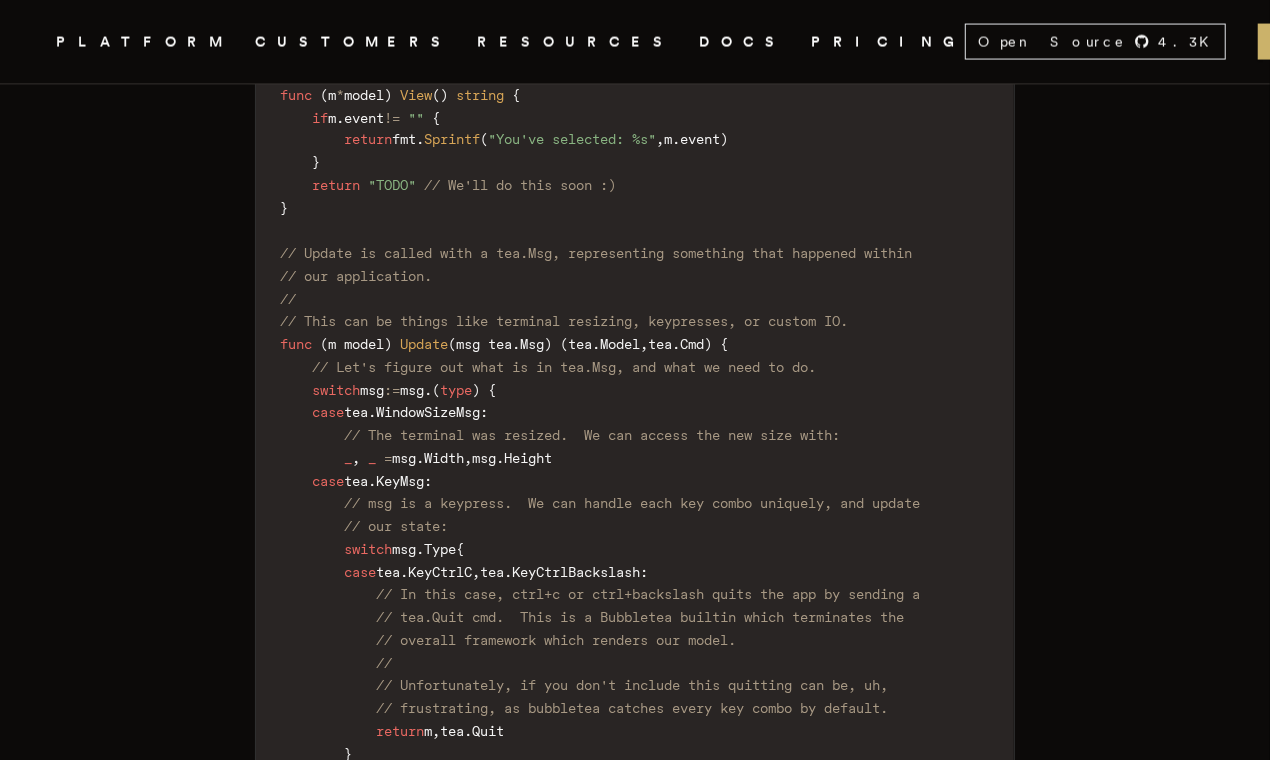 click on "// The terminal was resized.  We can access the new size with:" at bounding box center [592, 436] 